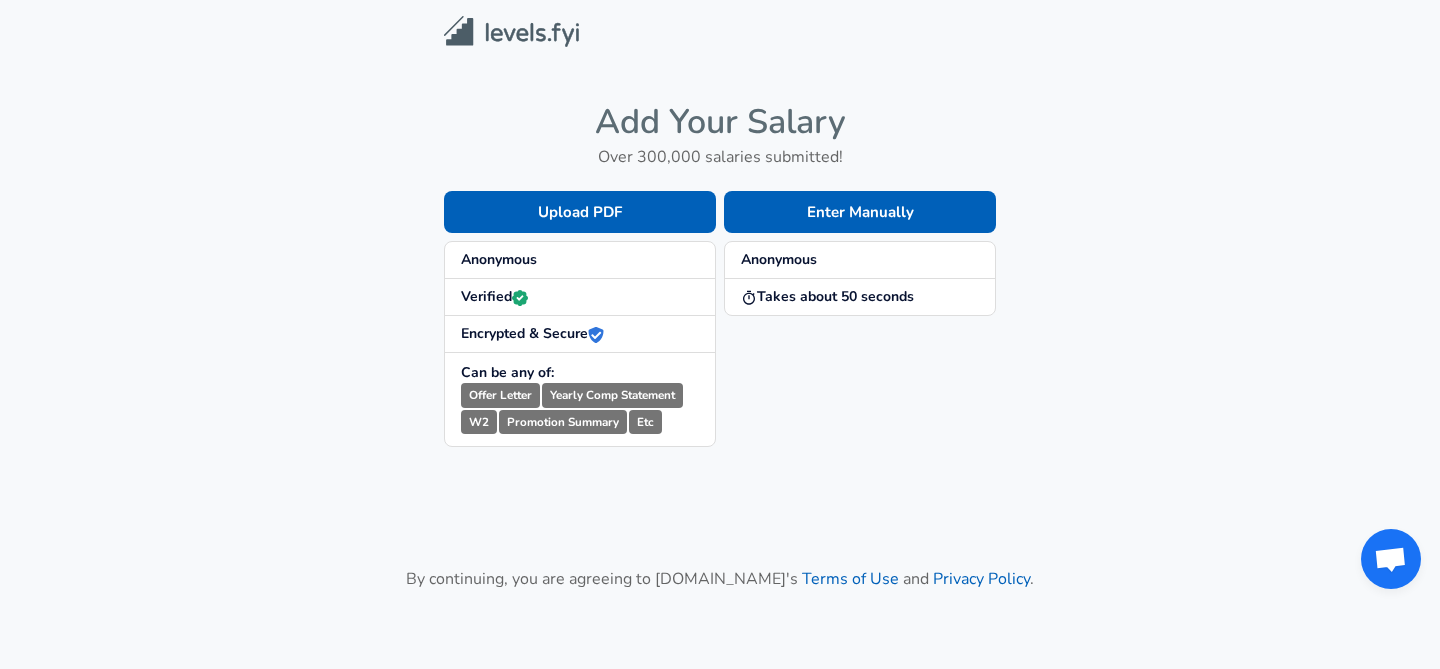 scroll, scrollTop: 0, scrollLeft: 0, axis: both 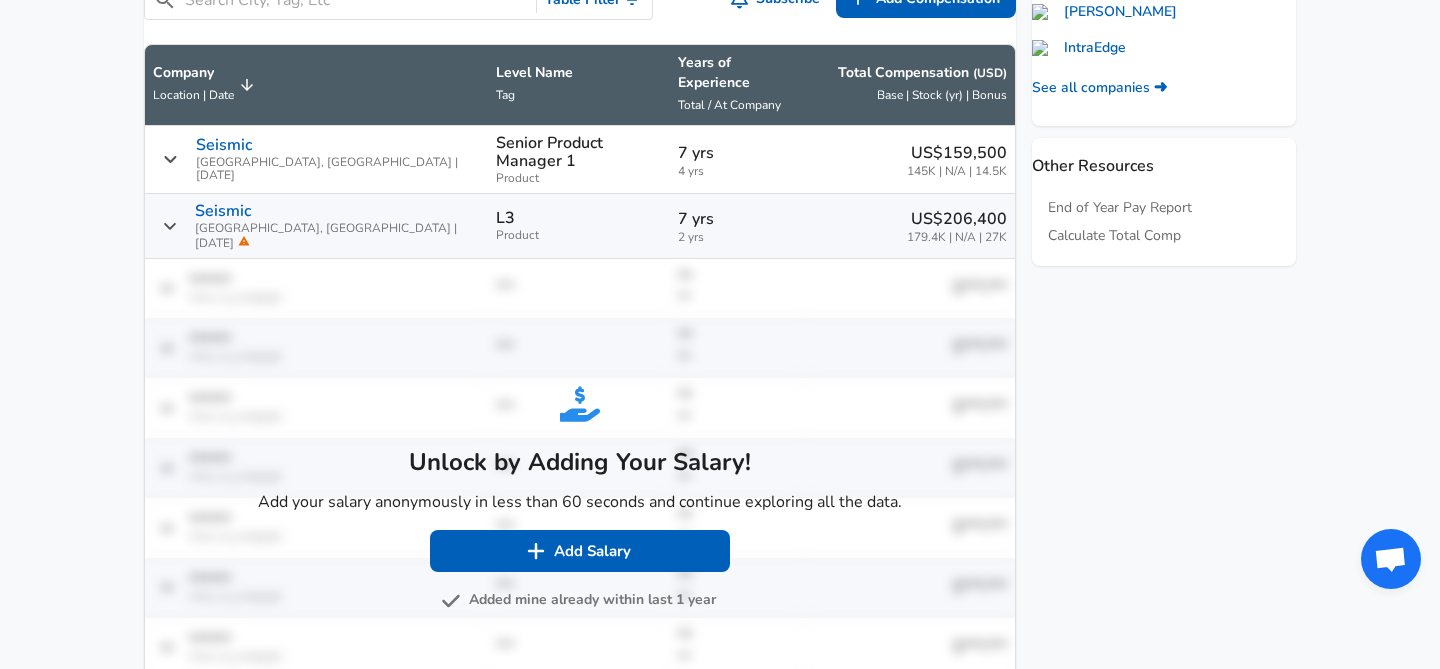 click on "Added mine already within last 1 year" at bounding box center [580, 600] 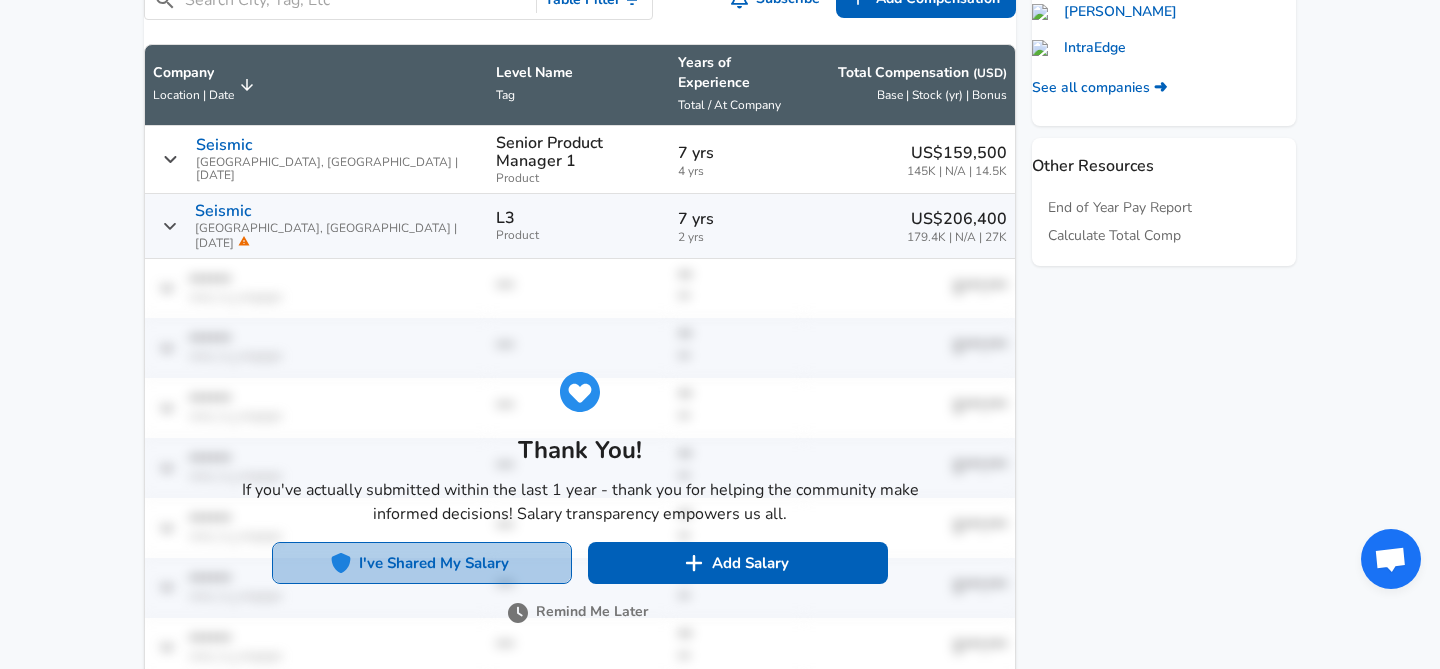 click on "I've Shared My Salary" at bounding box center (422, 563) 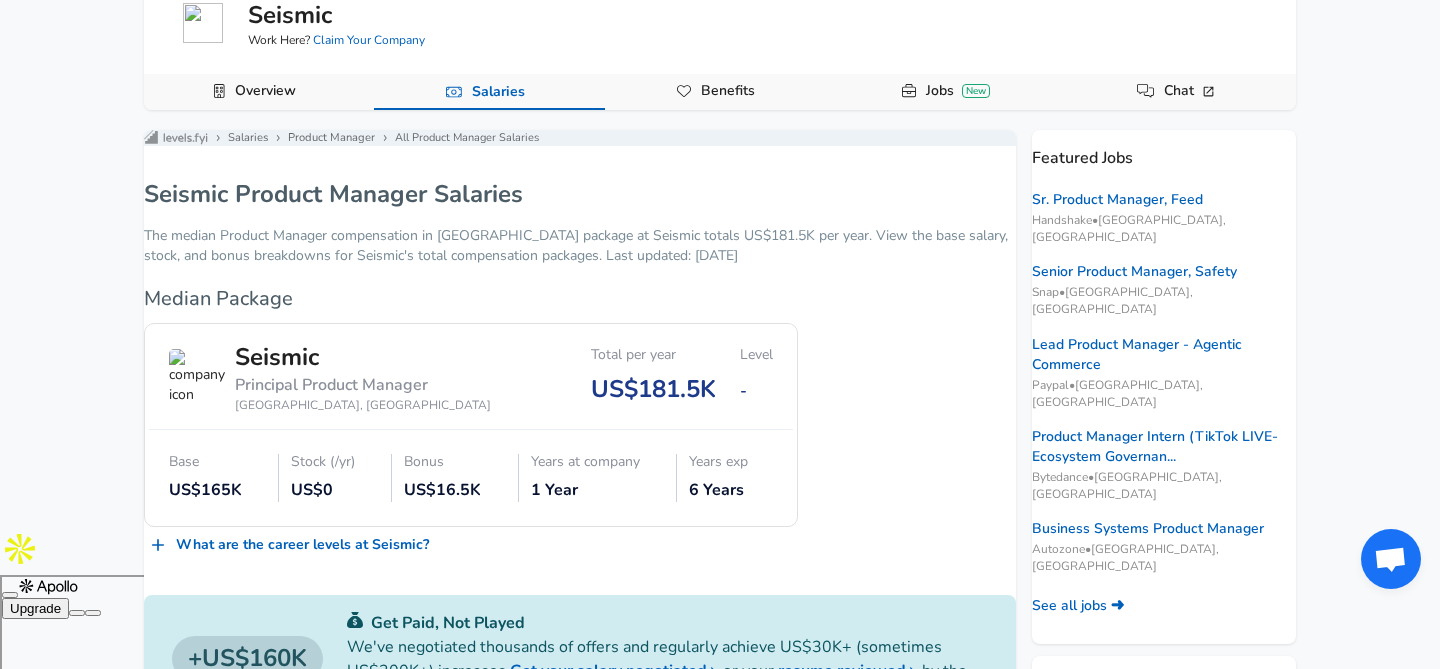 scroll, scrollTop: 0, scrollLeft: 0, axis: both 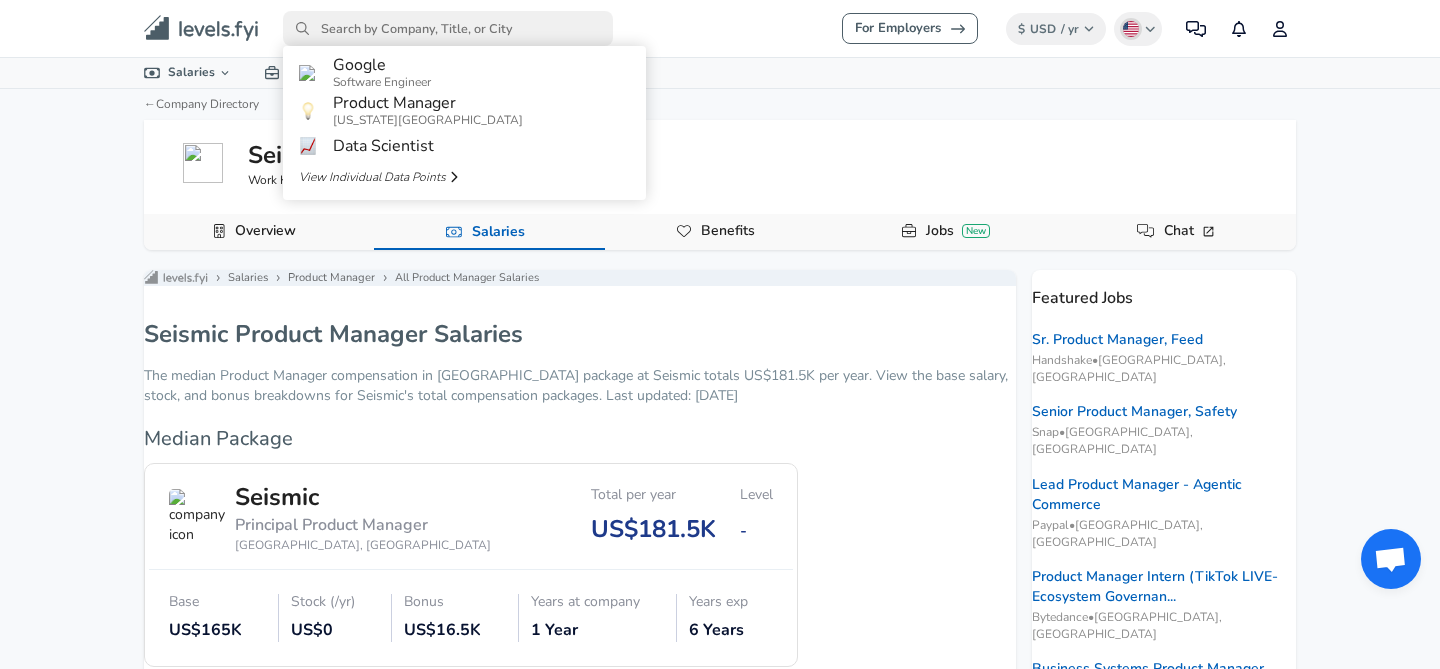 click at bounding box center [448, 28] 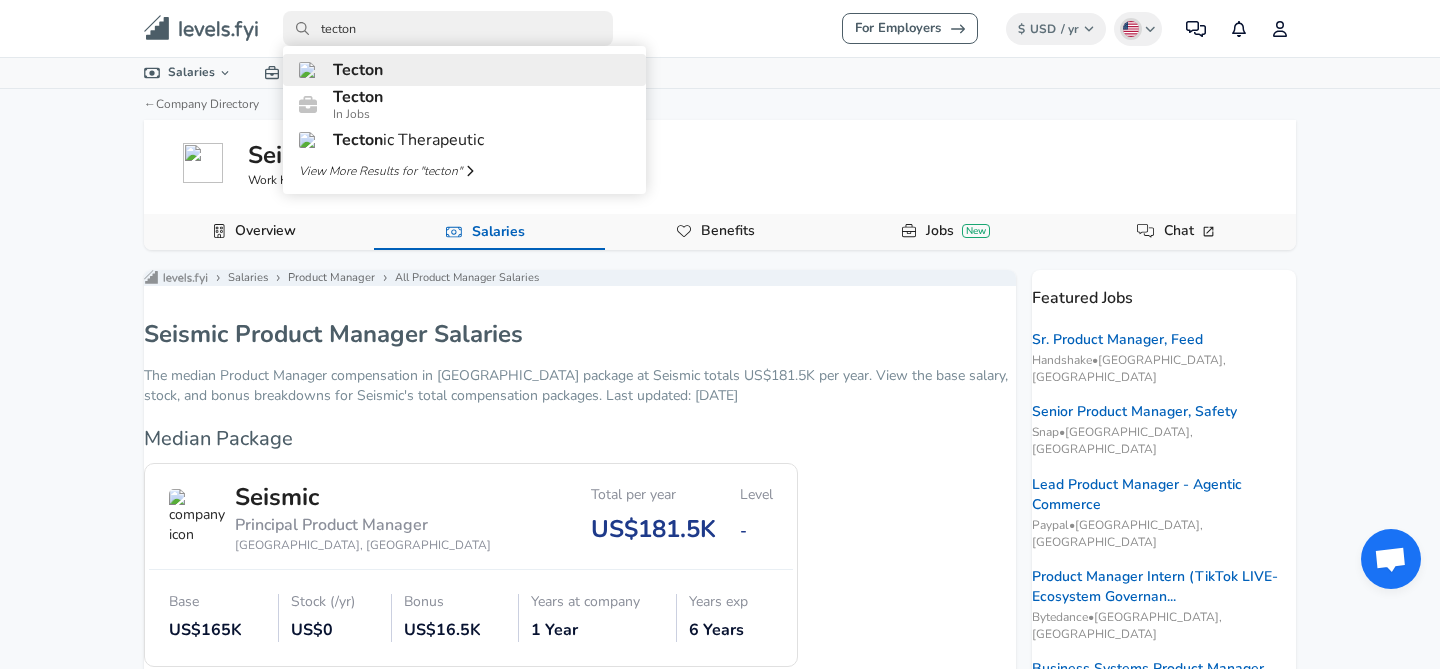 type on "tecton" 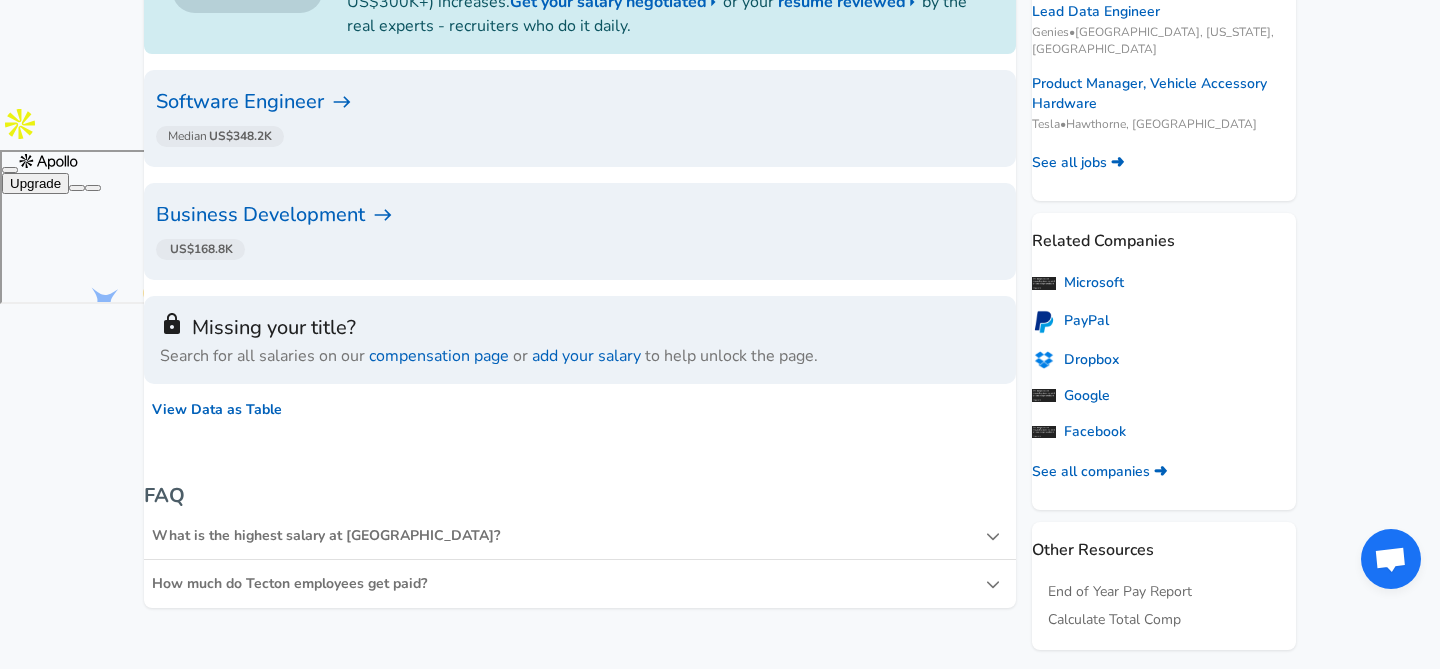 scroll, scrollTop: 150, scrollLeft: 0, axis: vertical 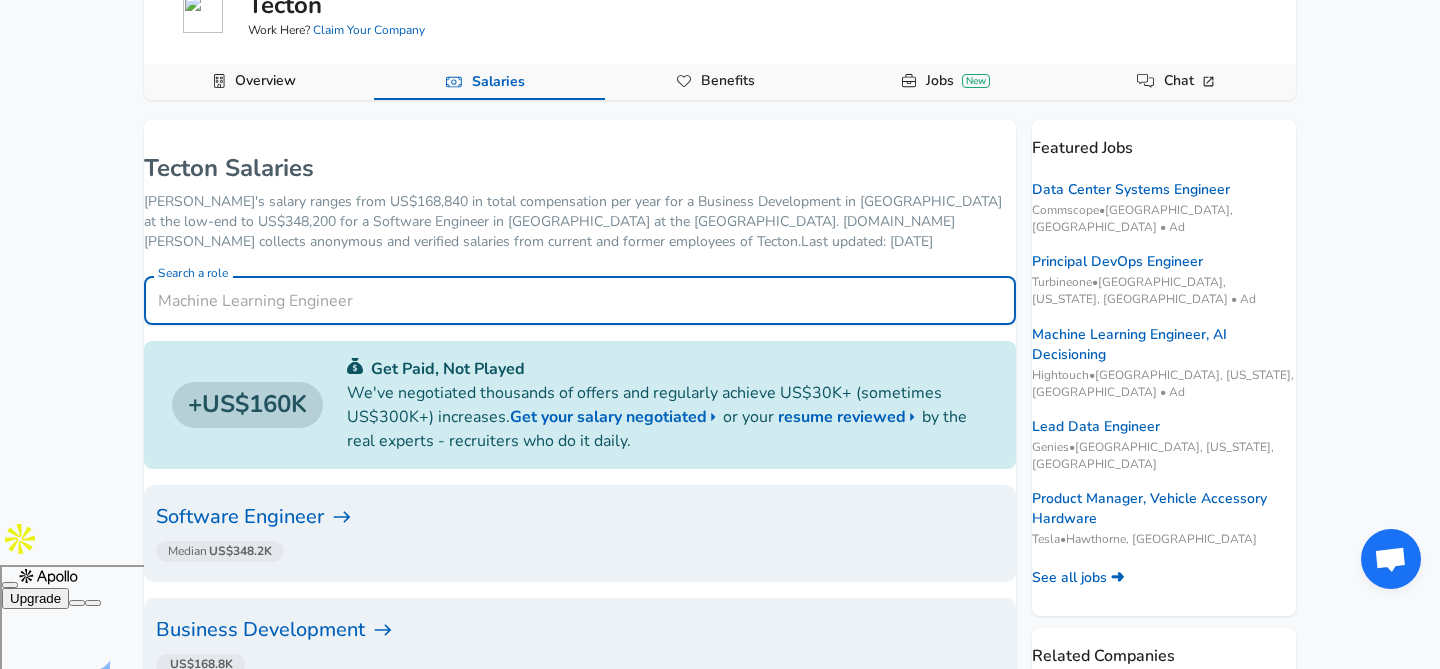 click on "Search a role" at bounding box center [580, 300] 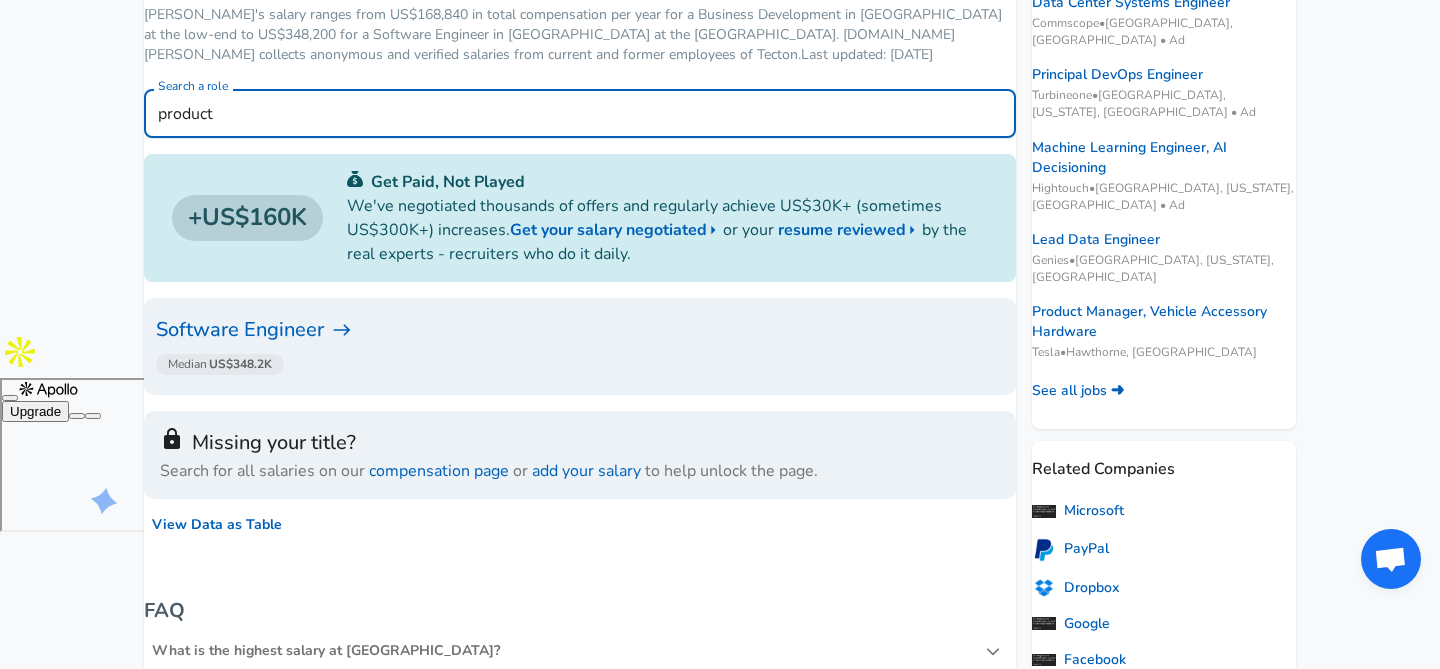 scroll, scrollTop: 331, scrollLeft: 0, axis: vertical 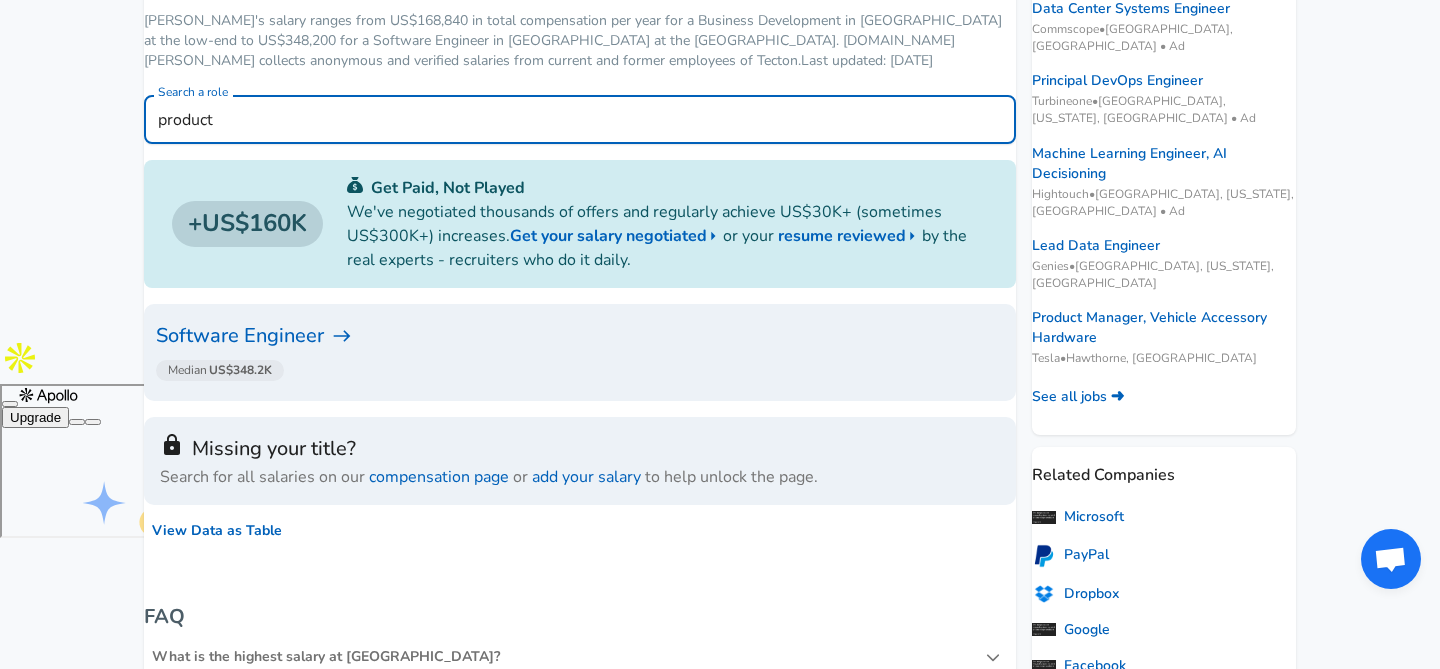 click on "product" at bounding box center [580, 119] 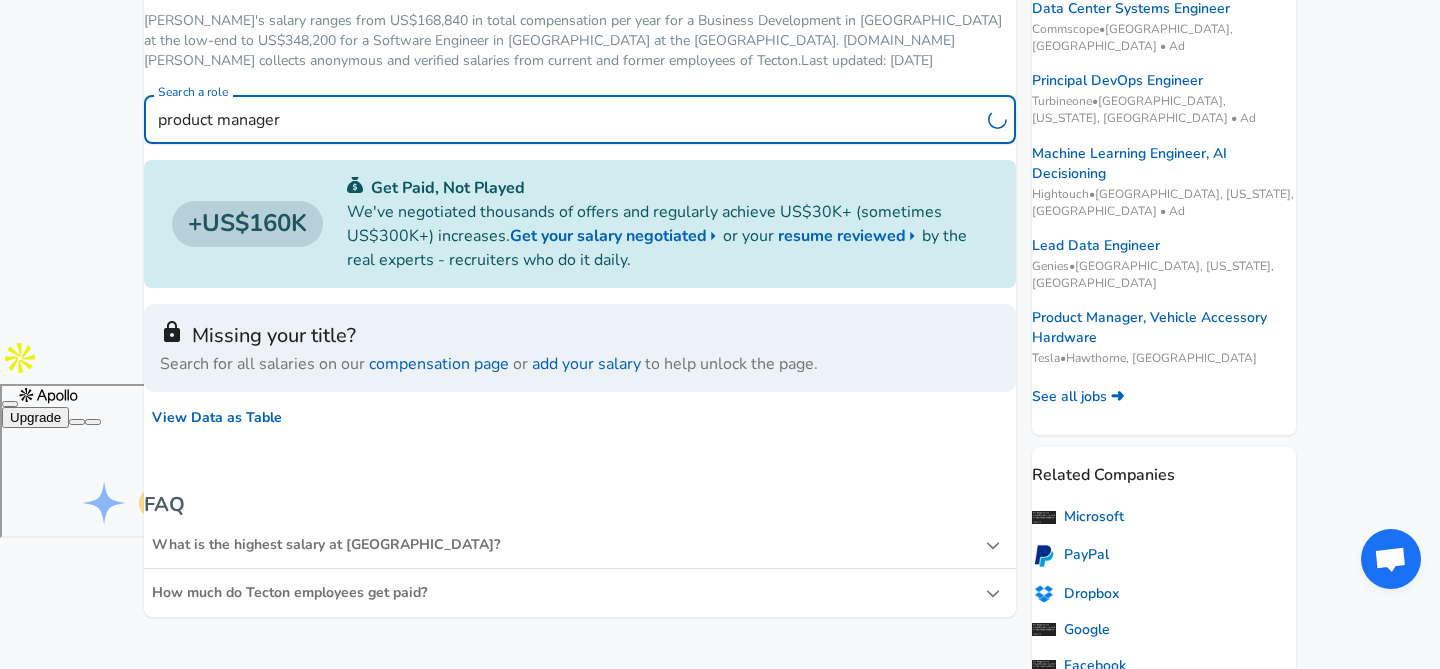 type on "product manager" 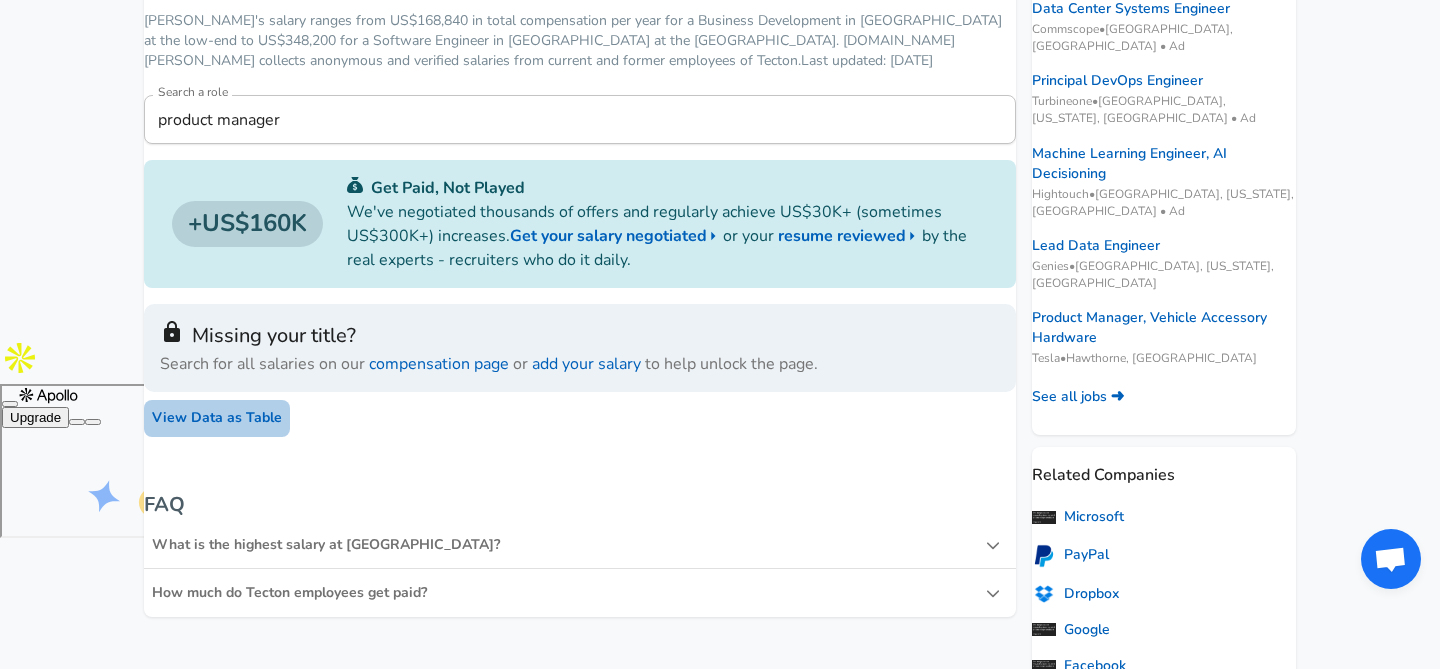 click on "View Data as Table" at bounding box center [217, 418] 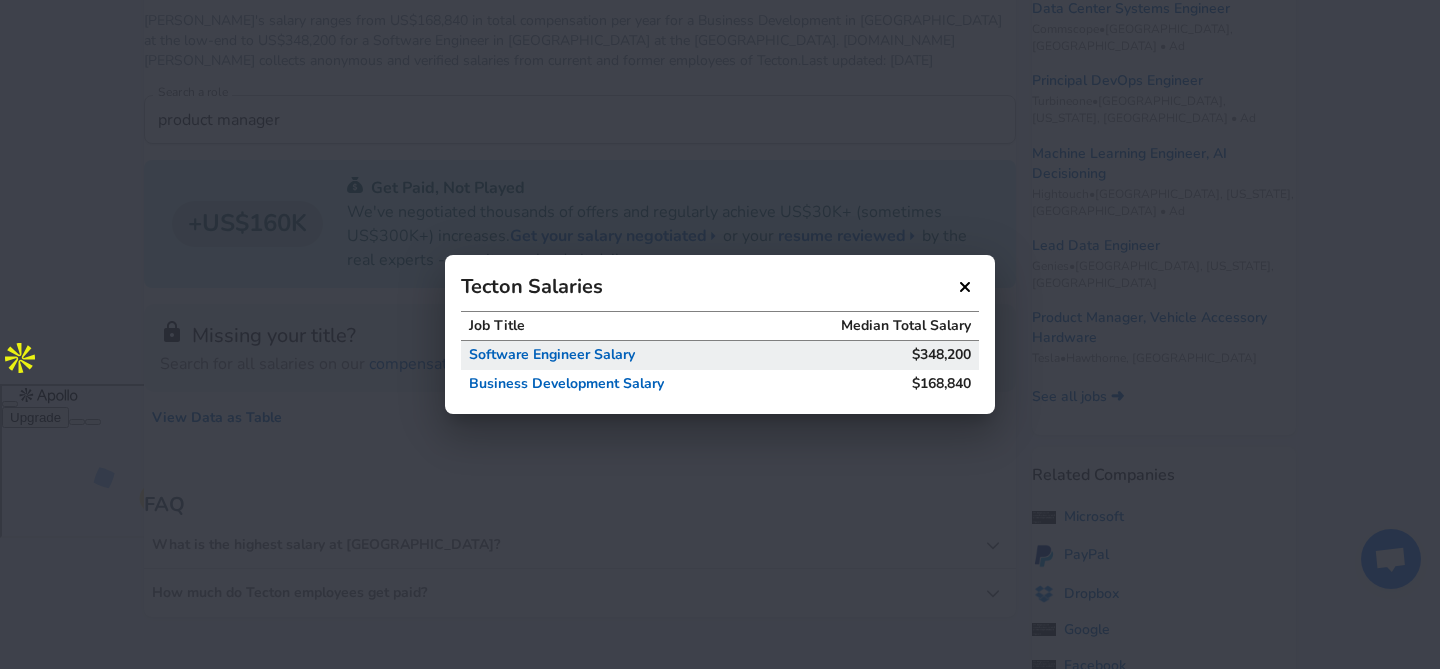 click on "Software Engineer Salary" at bounding box center (614, 355) 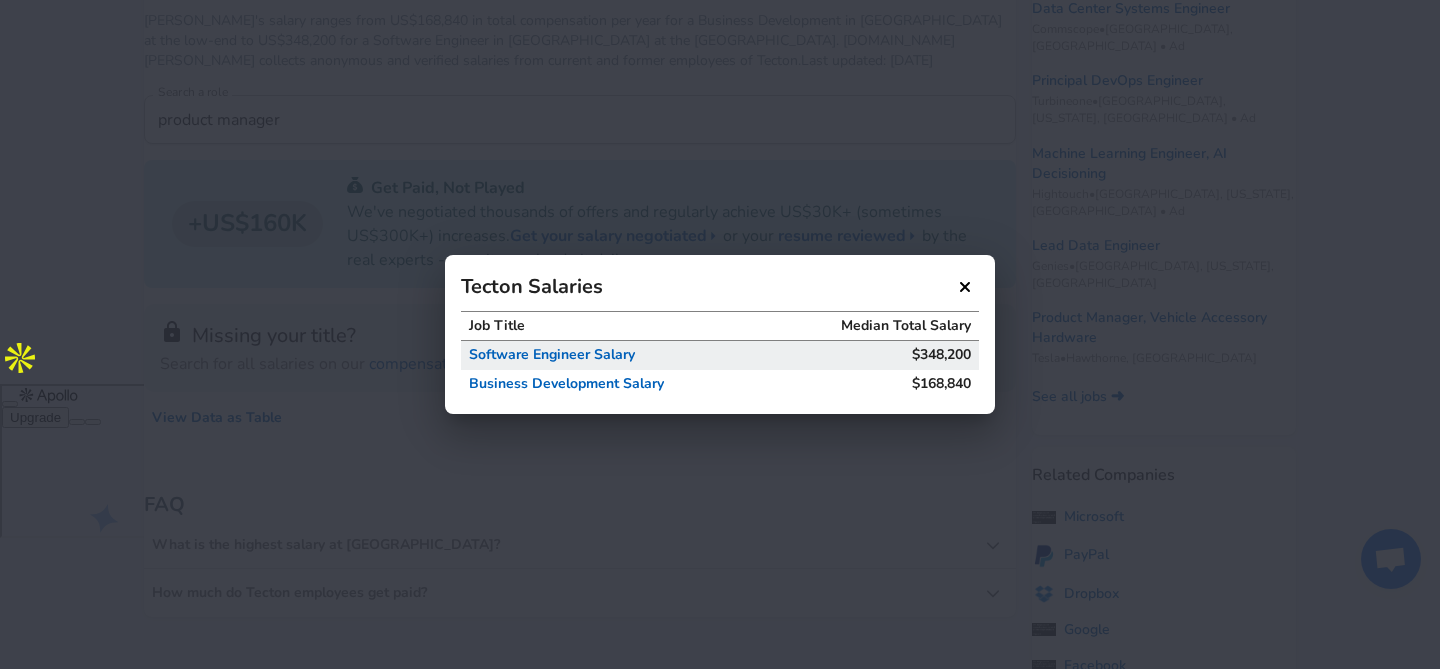 click on "Software Engineer Salary" at bounding box center [614, 355] 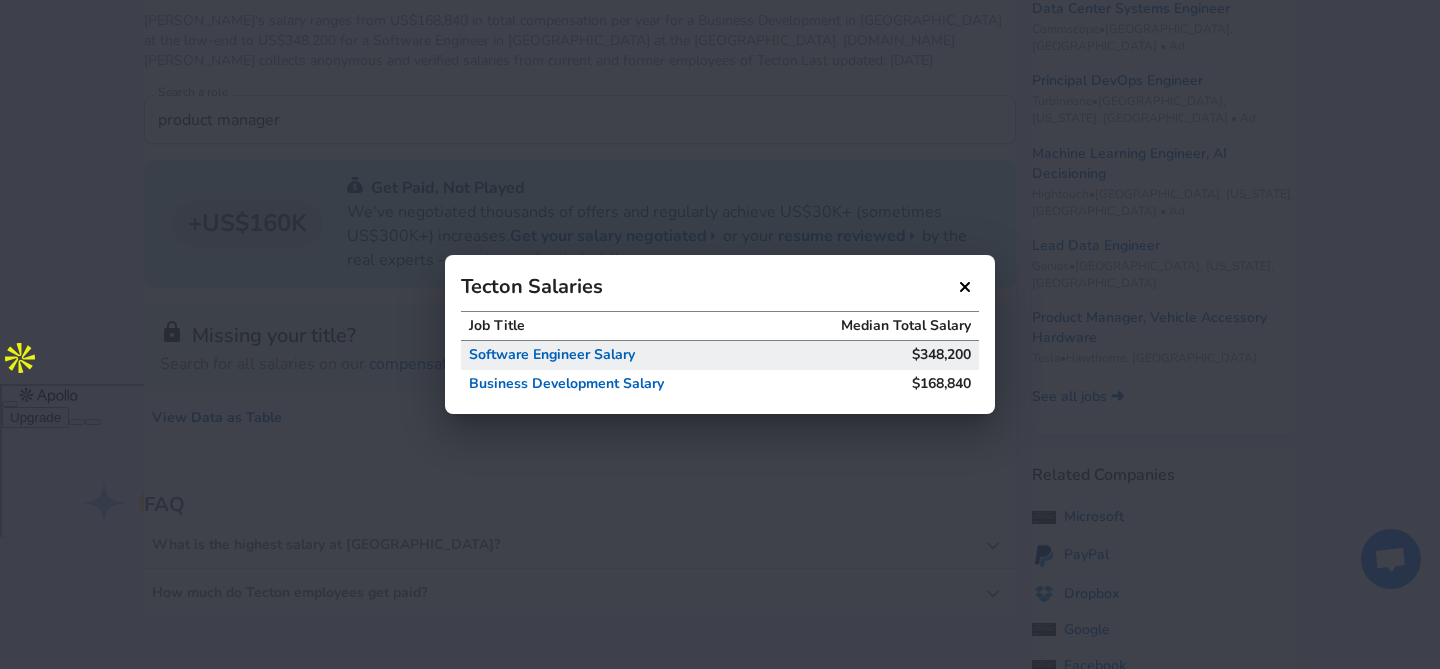 click at bounding box center (965, 287) 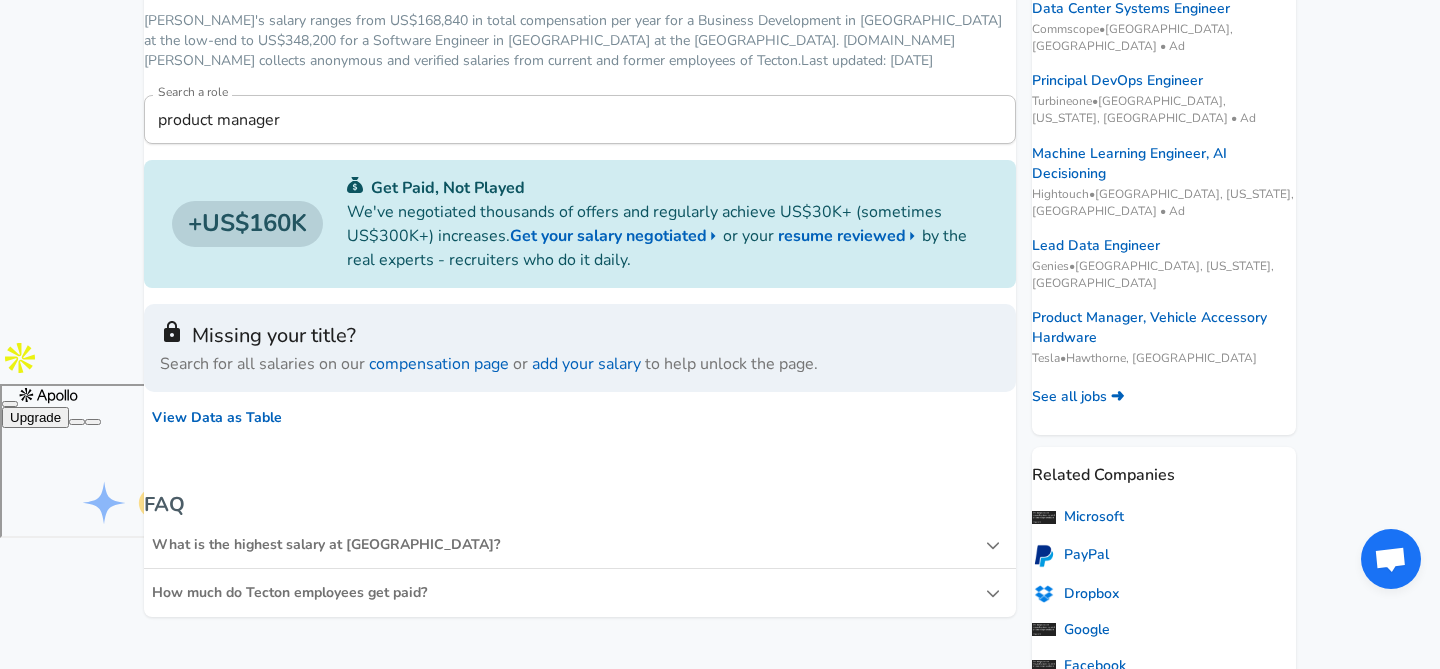 click on "US$160K Get Paid, Not Played We've negotiated thousands of offers and regularly achieve US$30K+ (sometimes US$300K+) increases.  Get your salary negotiated    or your   resume reviewed    by the real experts - recruiters who do it daily." at bounding box center [580, 224] 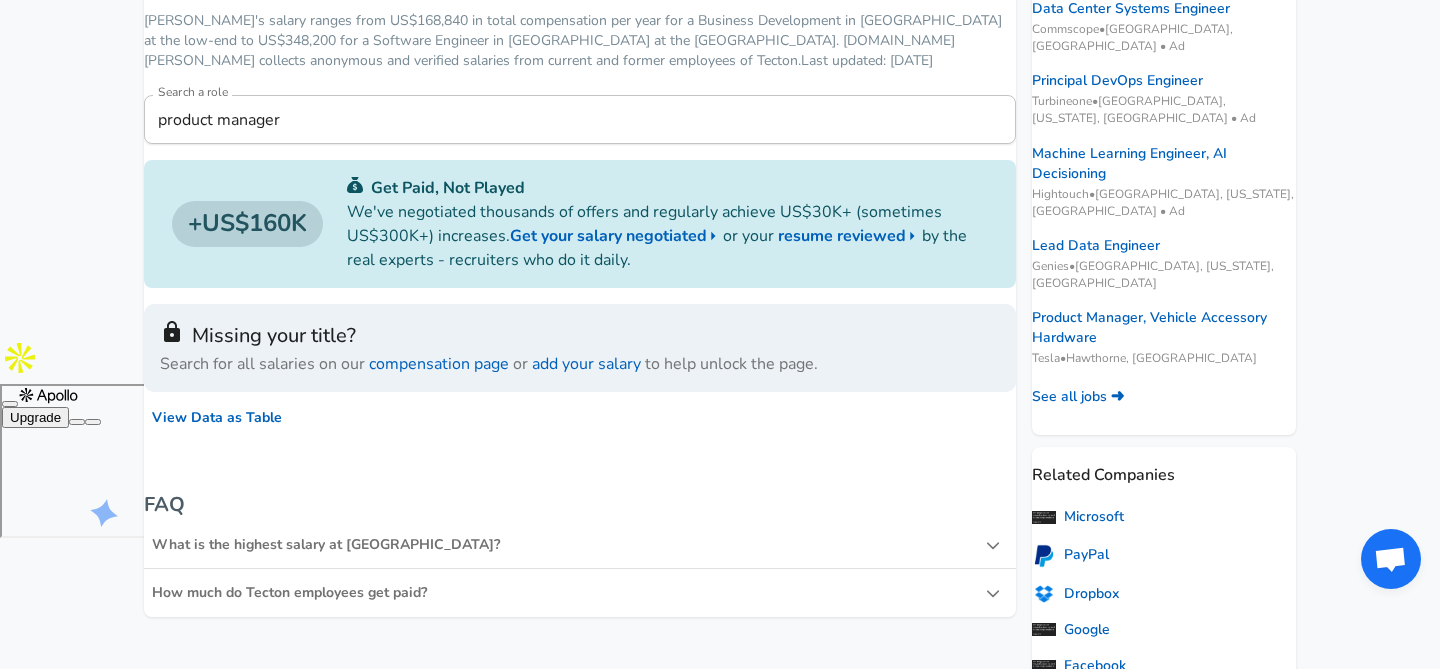 scroll, scrollTop: 230, scrollLeft: 0, axis: vertical 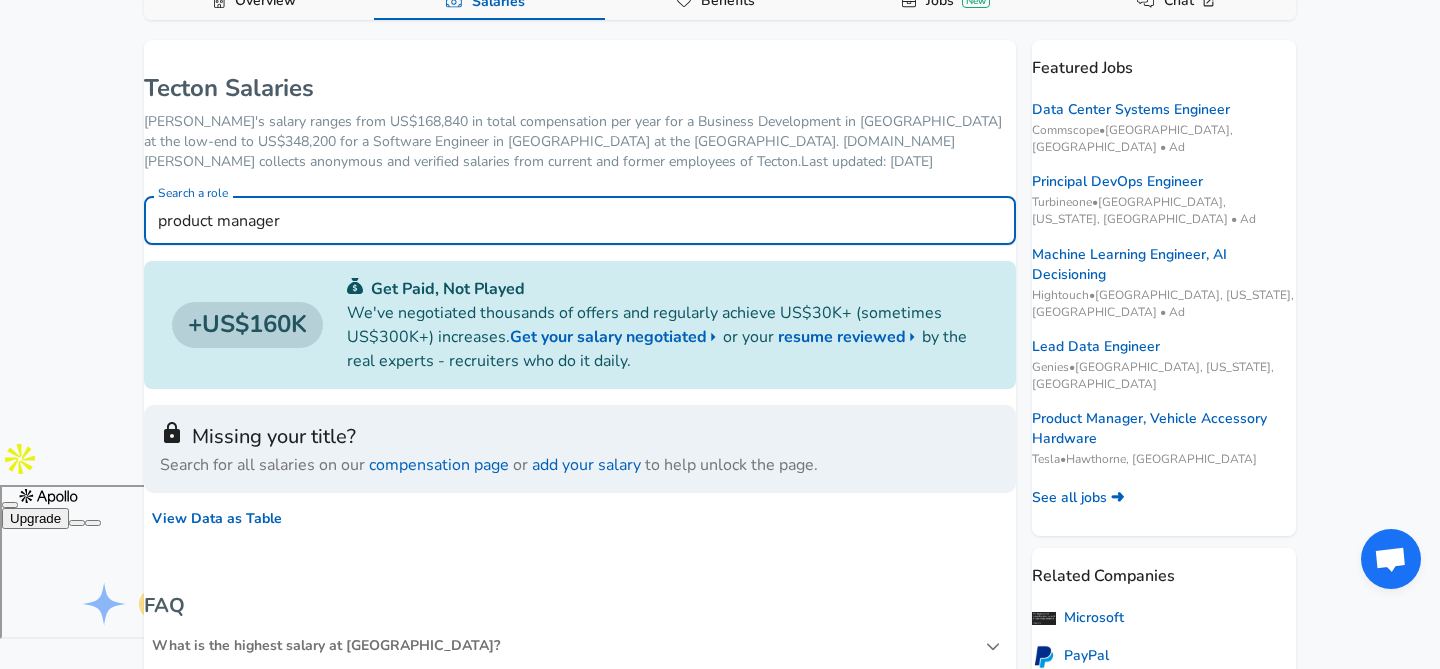 drag, startPoint x: 373, startPoint y: 236, endPoint x: 94, endPoint y: 208, distance: 280.4015 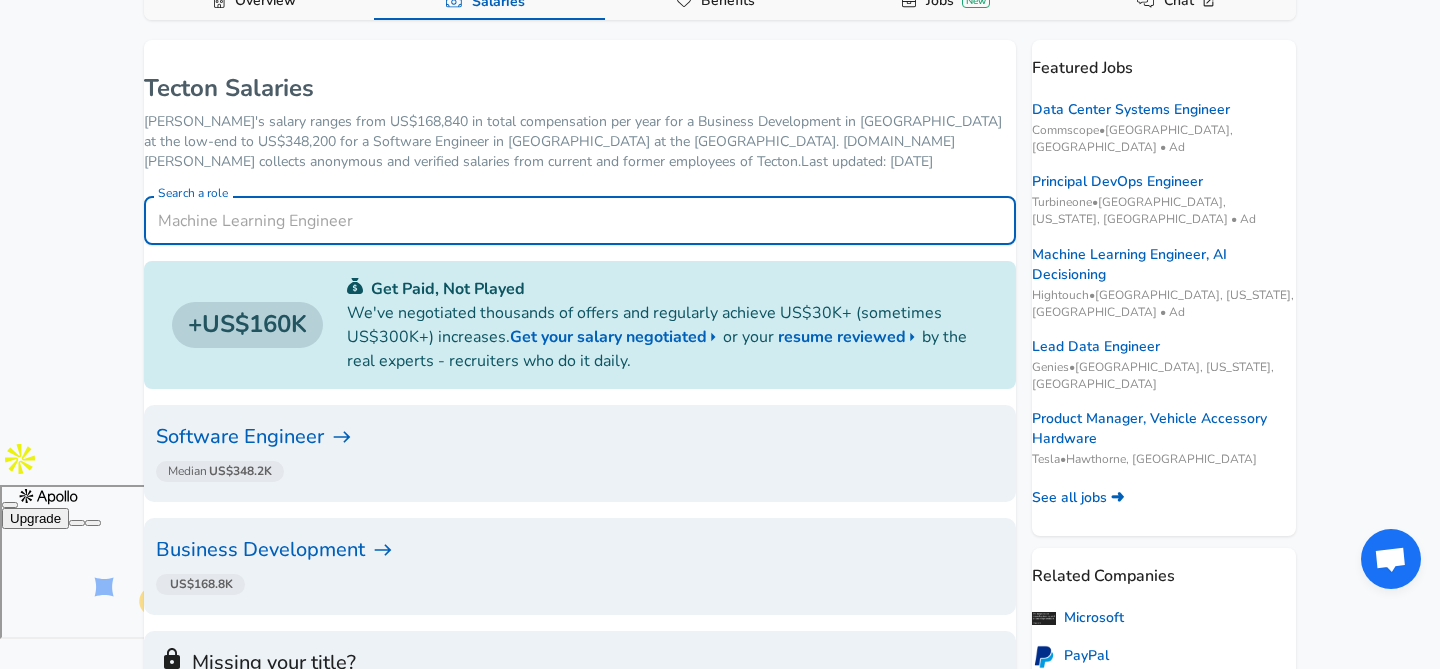 type 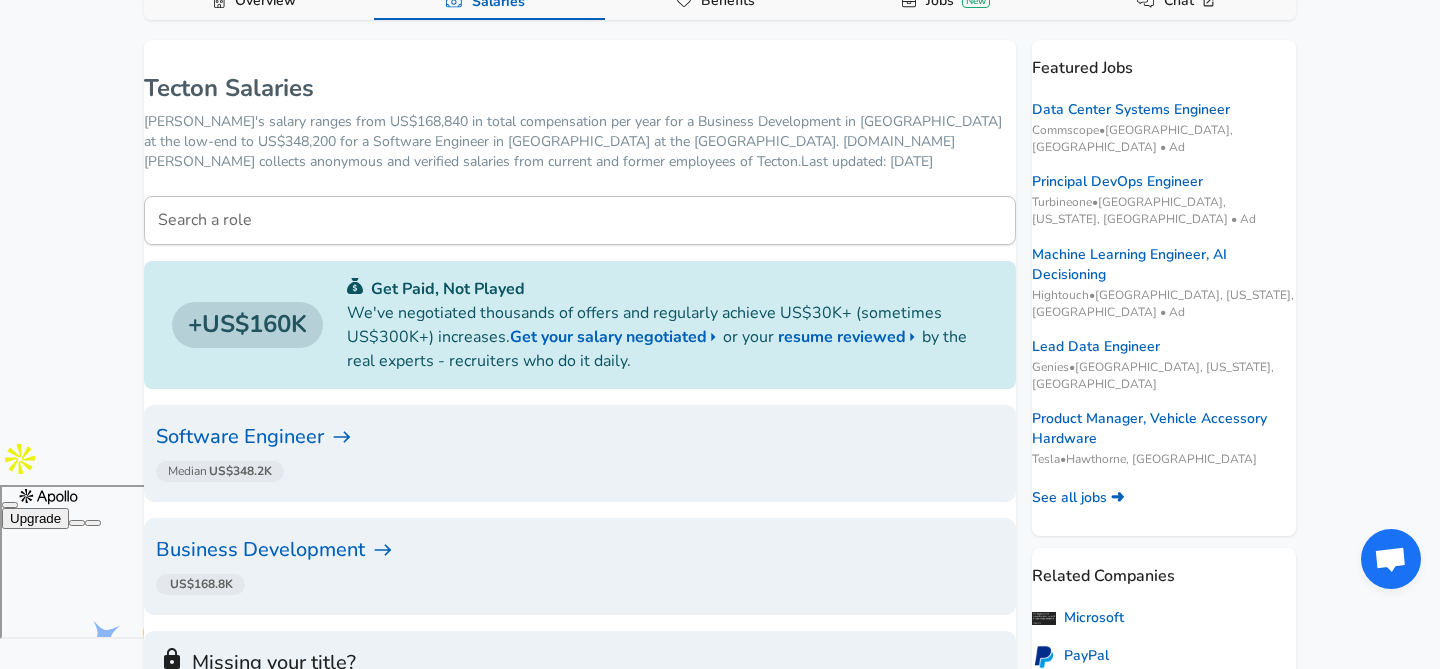 click on "Software Engineer" at bounding box center (580, 437) 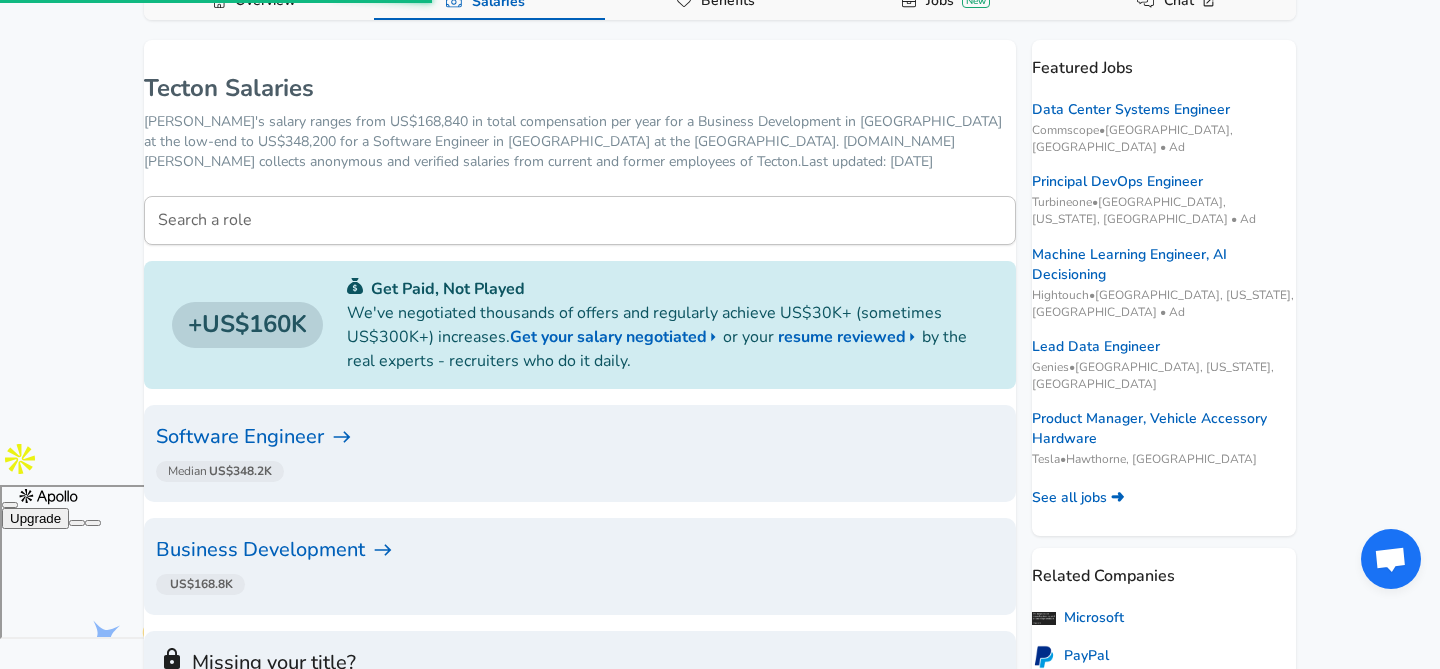 scroll, scrollTop: 0, scrollLeft: 0, axis: both 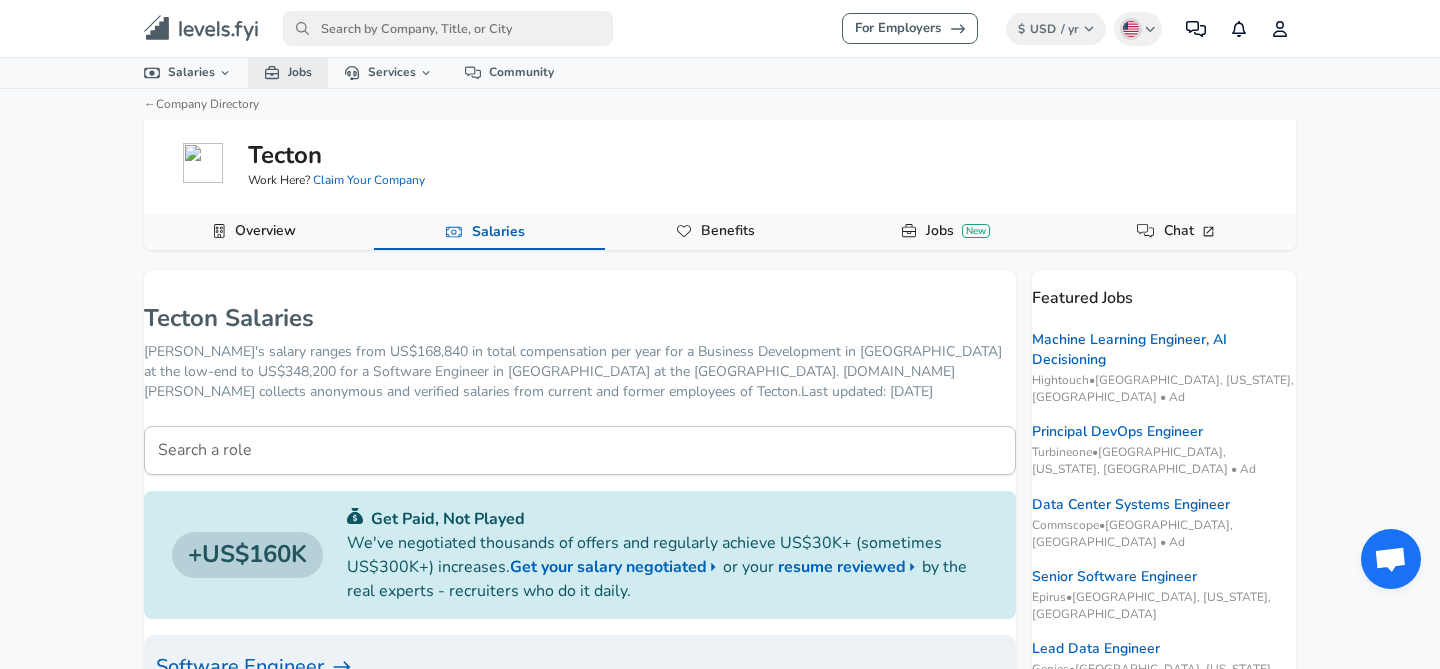 click on "Jobs" at bounding box center (288, 72) 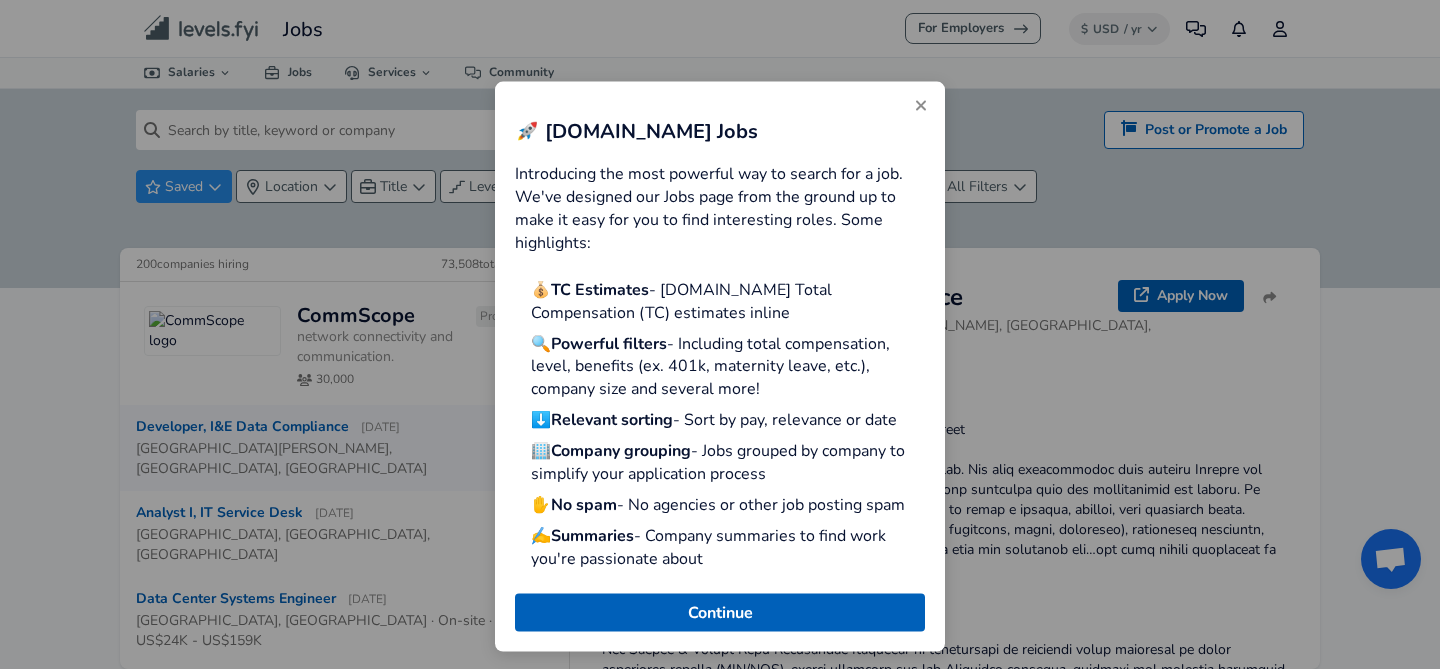 click 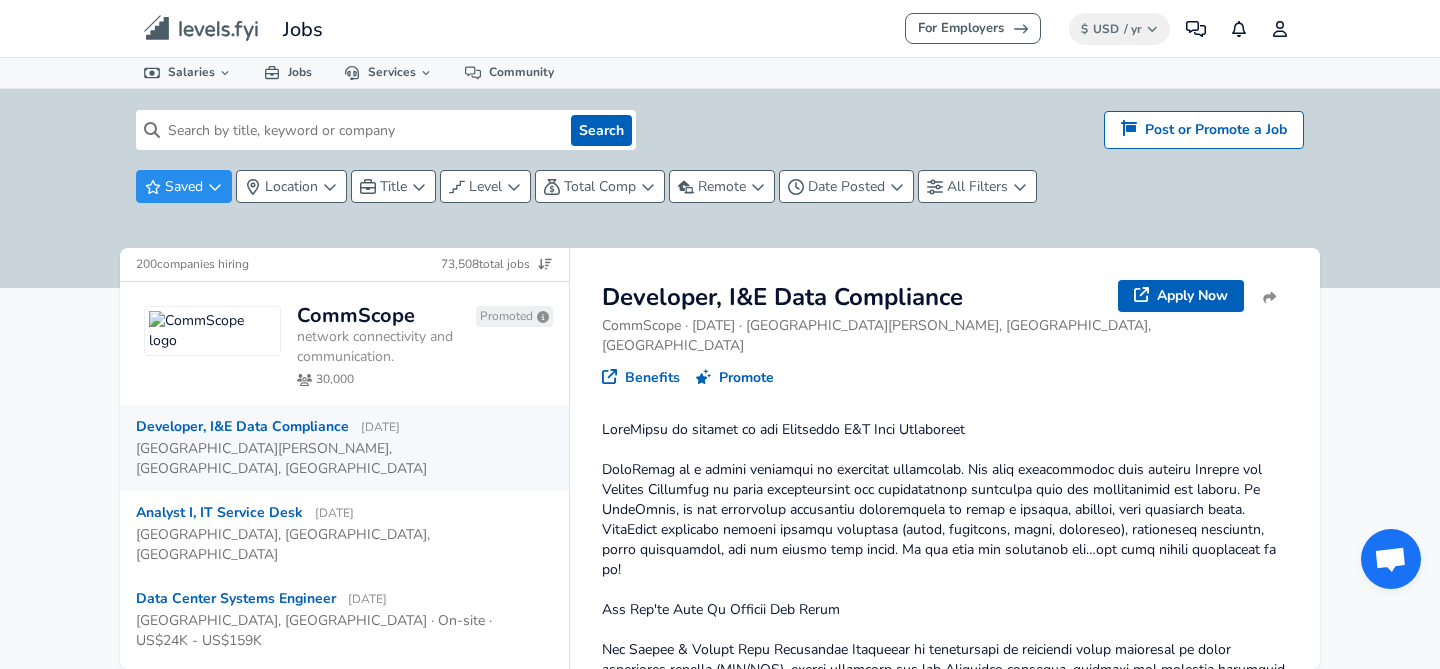 click at bounding box center (361, 130) 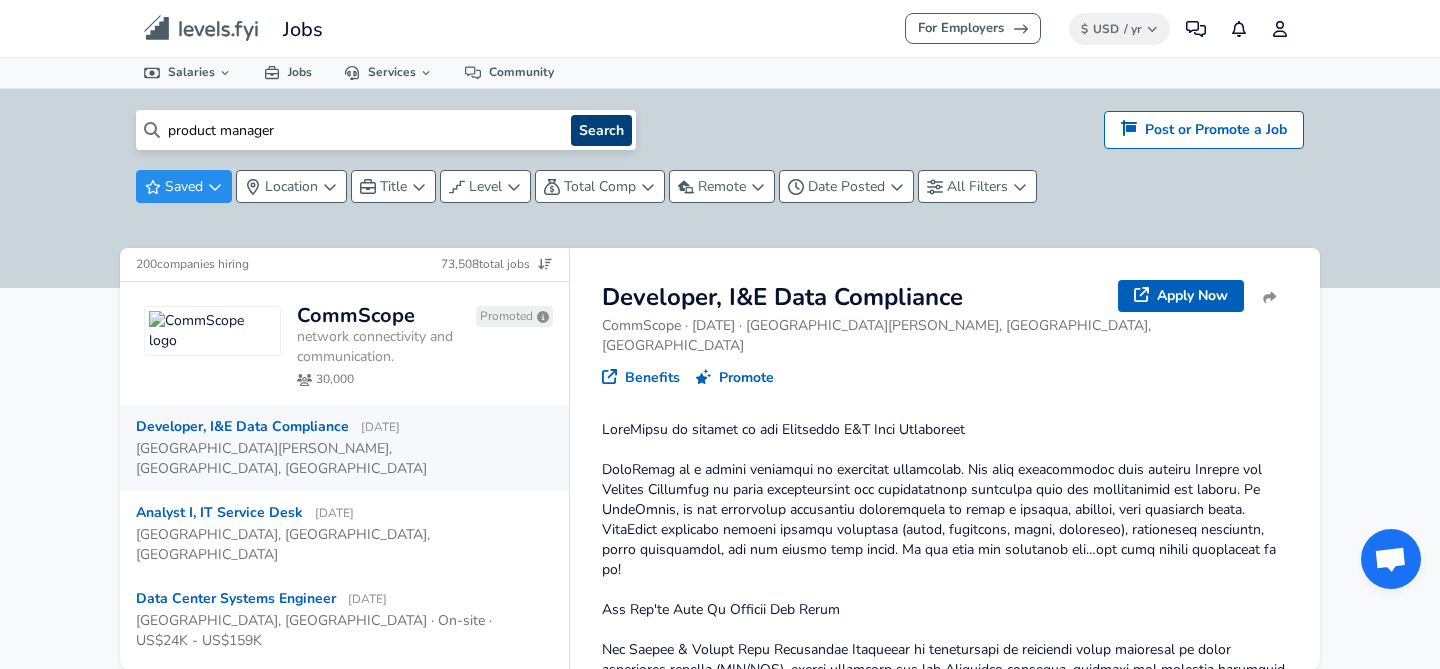 type on "product manager" 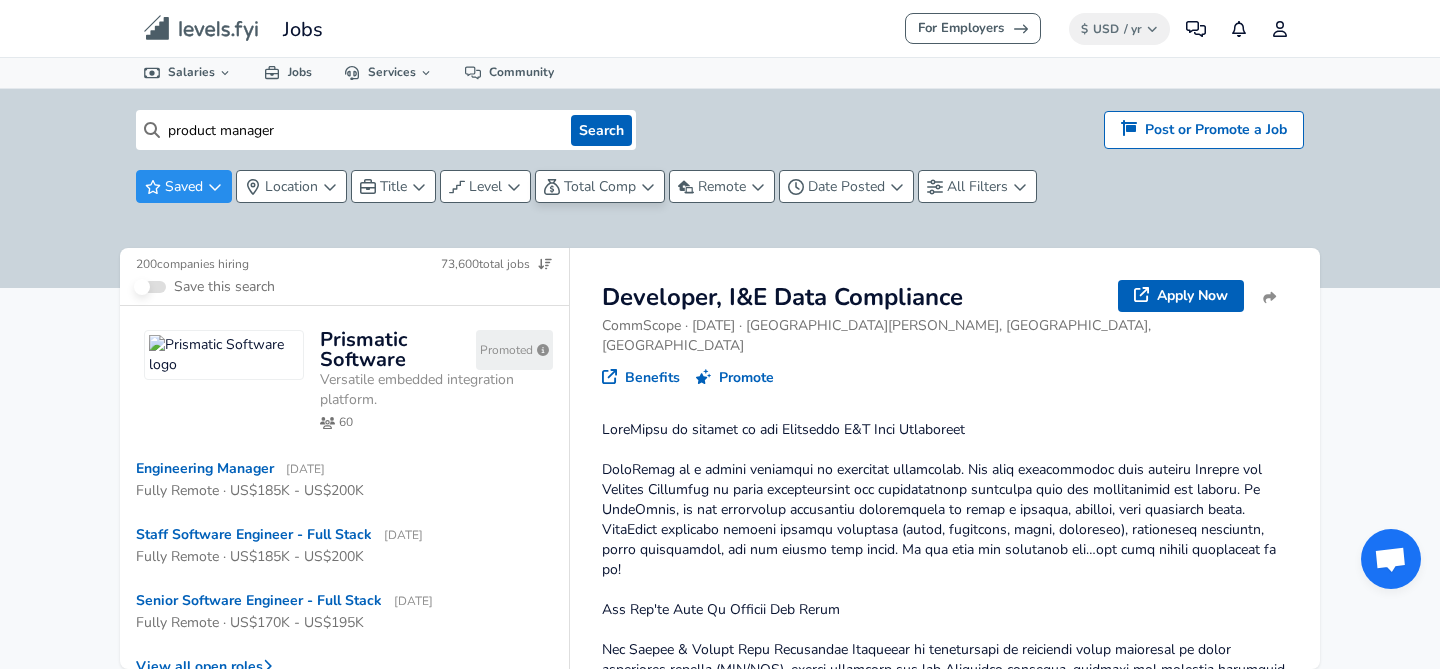 click on "Total Comp" at bounding box center (600, 186) 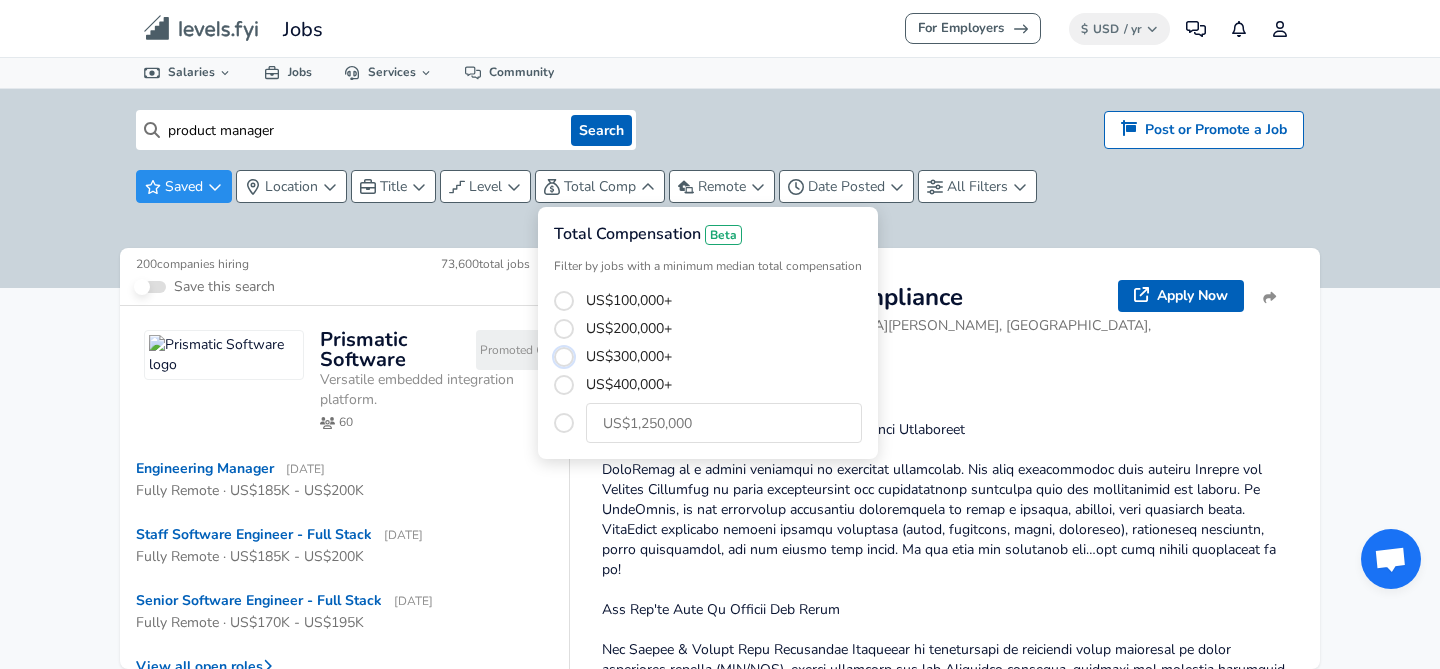 click on "US$300,000+" at bounding box center (564, 357) 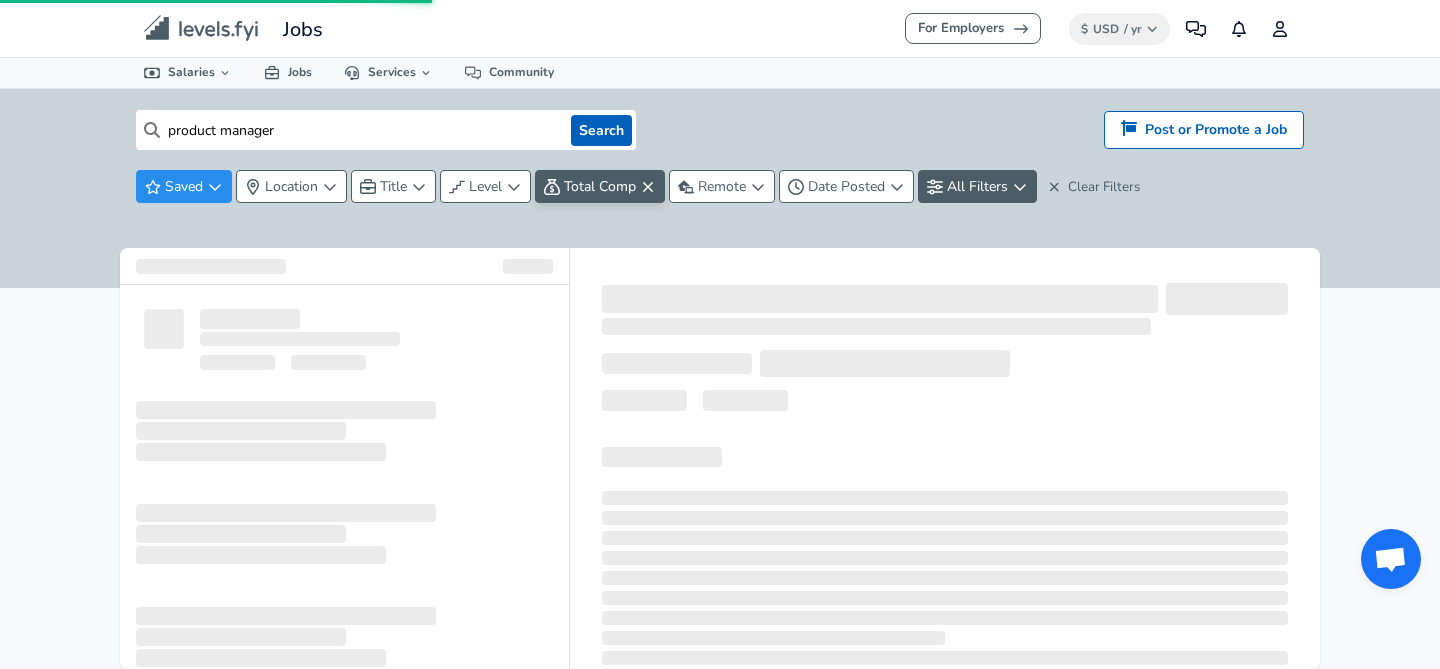 click on "For Employers $ USD / yr Change Community Notifications Profile All Data By Location By Company By Title Salary Calculator Chart Visualizations Verified Salaries Internships Negotiation Support Compare Benefits Who's Hiring 2024 Pay Report Top Paying Companies Integrate Blog Press Jobs Levels FYI Logo Salaries 📂   All Data 🌎   By Location 🏢   By Company 🖋    By Title 🏭️    By Industry 📍   Salary Heatmap 📈   Chart Visualizations 🔥   Real-time Percentiles 🎓   Internships ❣️   Compare Benefits 🎬   2024 Pay Report 🏆   Top Paying Companies 💸   Calculate Meeting Cost #️⃣   Salary Calculator Contribute Add Salary Add Company Benefits Add Level Mapping Jobs Services Candidate Services 💵  Negotiation Coaching 📄  Resume Review 🎁  Gift a Resume Review For Employers Interactive Offers Real-time Percentiles  🔥 Compensation Benchmarking For Academic Research Compensation Dataset Community product manager Search Hiring?   Post or Promote   a job Saved Location ‌" at bounding box center [720, 334] 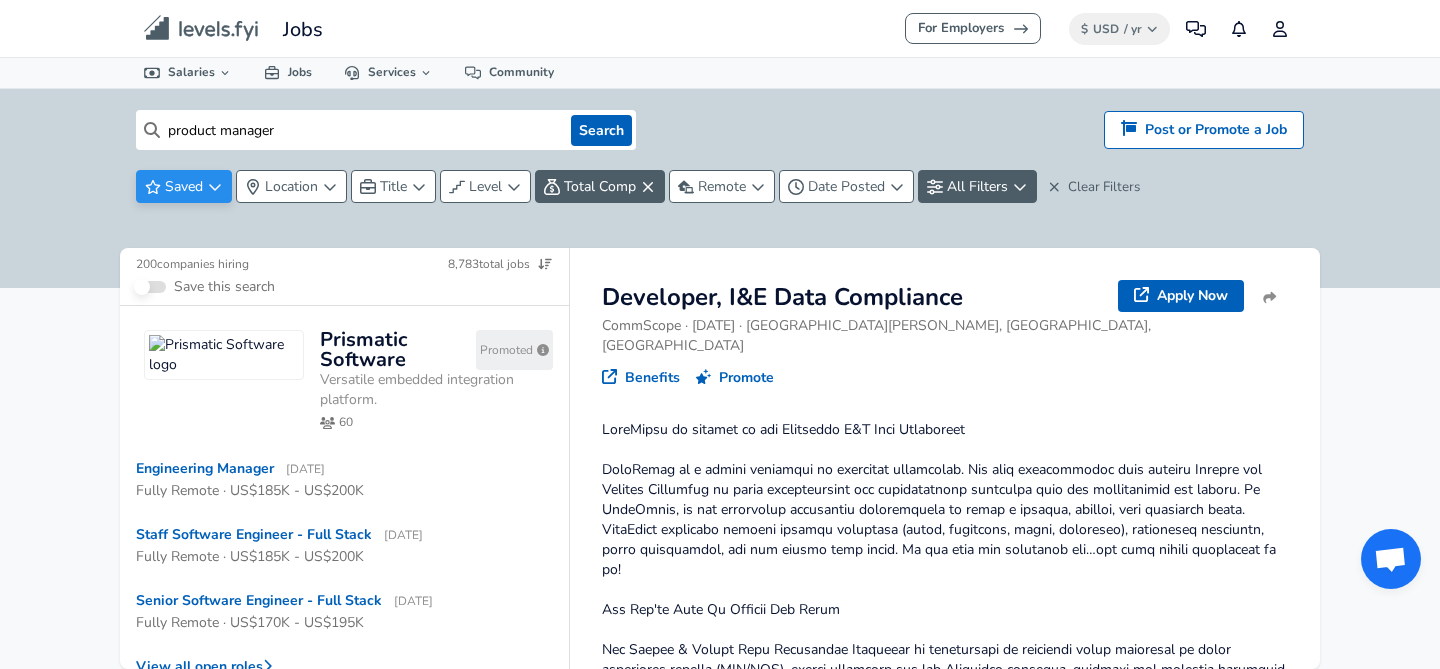 click 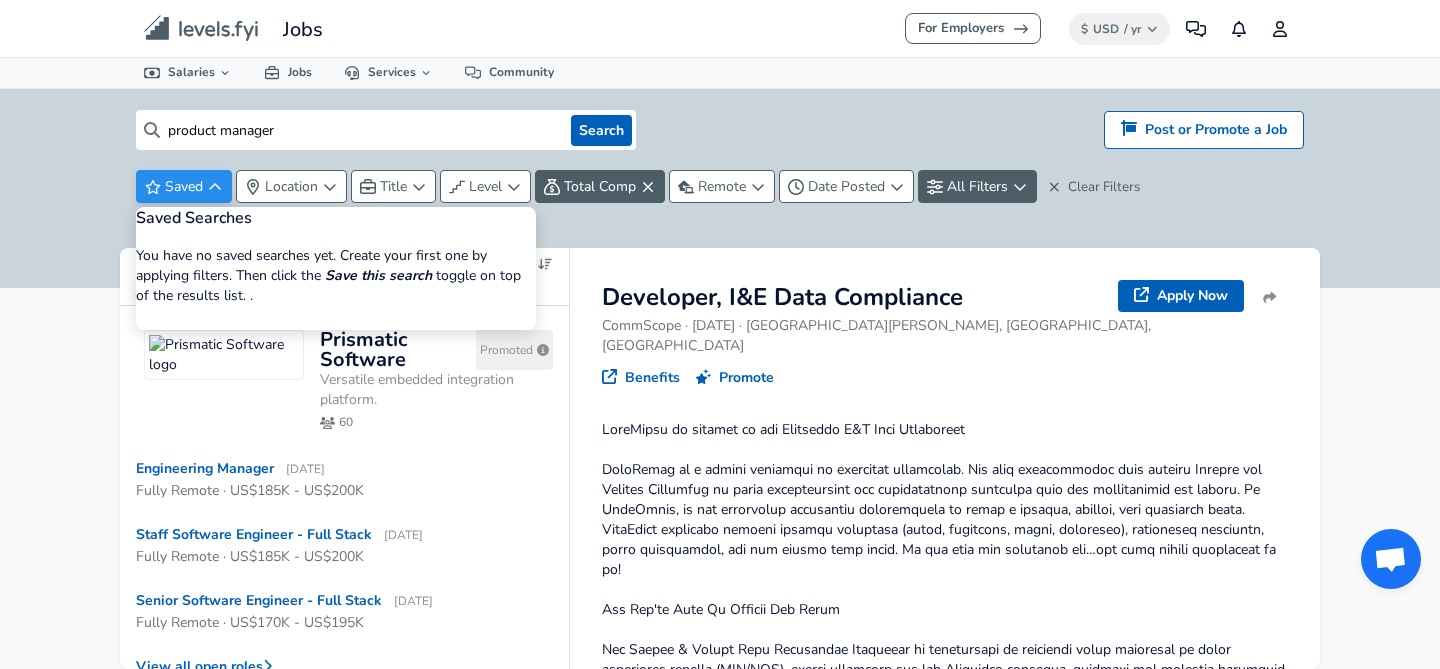 click on "For Employers $ USD / yr Change Community Notifications Profile All Data By Location By Company By Title Salary Calculator Chart Visualizations Verified Salaries Internships Negotiation Support Compare Benefits Who's Hiring 2024 Pay Report Top Paying Companies Integrate Blog Press Jobs Levels FYI Logo Salaries 📂   All Data 🌎   By Location 🏢   By Company 🖋    By Title 🏭️    By Industry 📍   Salary Heatmap 📈   Chart Visualizations 🔥   Real-time Percentiles 🎓   Internships ❣️   Compare Benefits 🎬   2024 Pay Report 🏆   Top Paying Companies 💸   Calculate Meeting Cost #️⃣   Salary Calculator Contribute Add Salary Add Company Benefits Add Level Mapping Jobs Services Candidate Services 💵  Negotiation Coaching 📄  Resume Review 🎁  Gift a Resume Review For Employers Interactive Offers Real-time Percentiles  🔥 Compensation Benchmarking For Academic Research Compensation Dataset Community product manager Search Hiring?   Post or Promote   a job Saved Location 200" at bounding box center [720, 334] 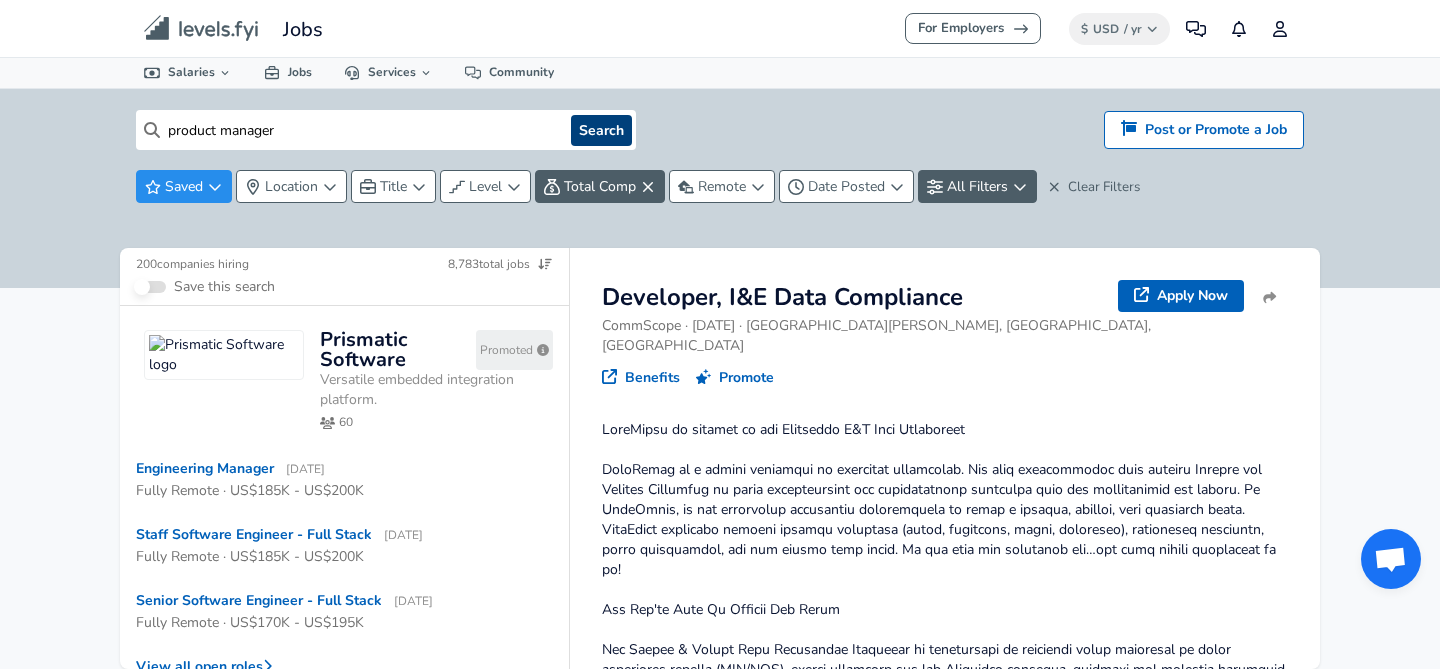 click on "Search" at bounding box center [601, 130] 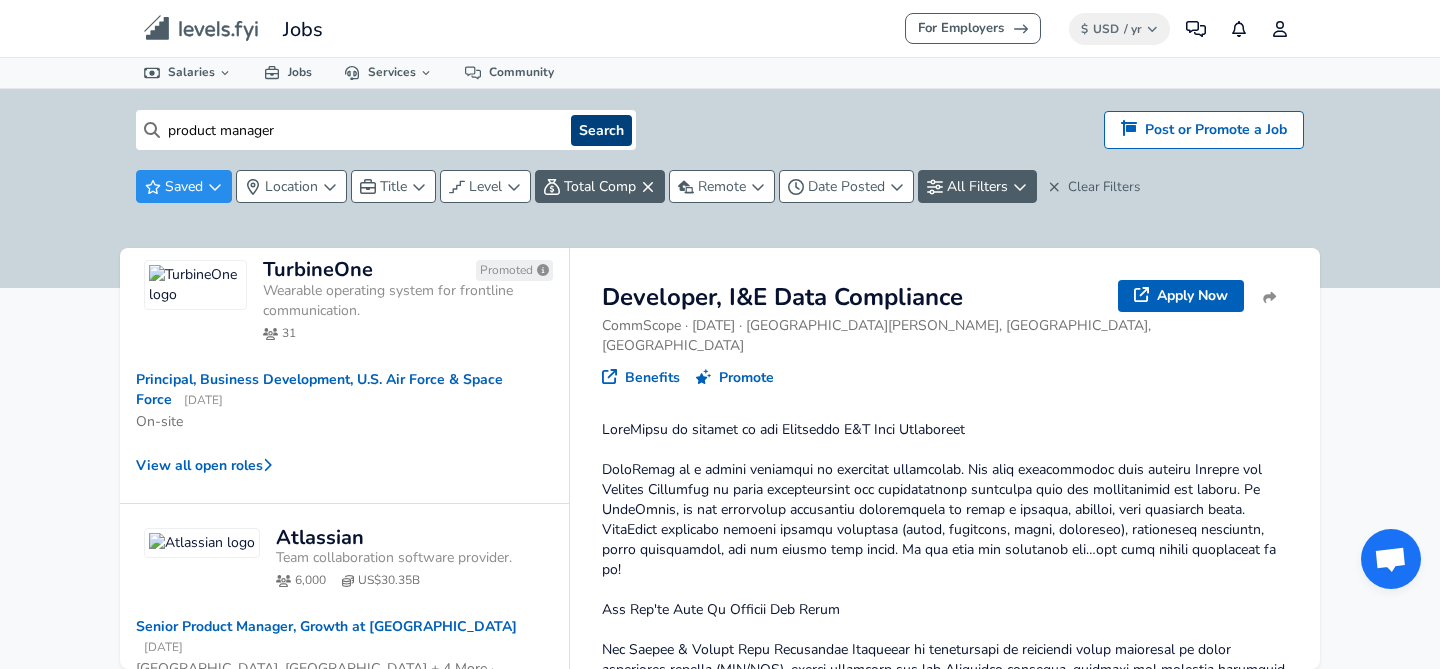 scroll, scrollTop: 2572, scrollLeft: 0, axis: vertical 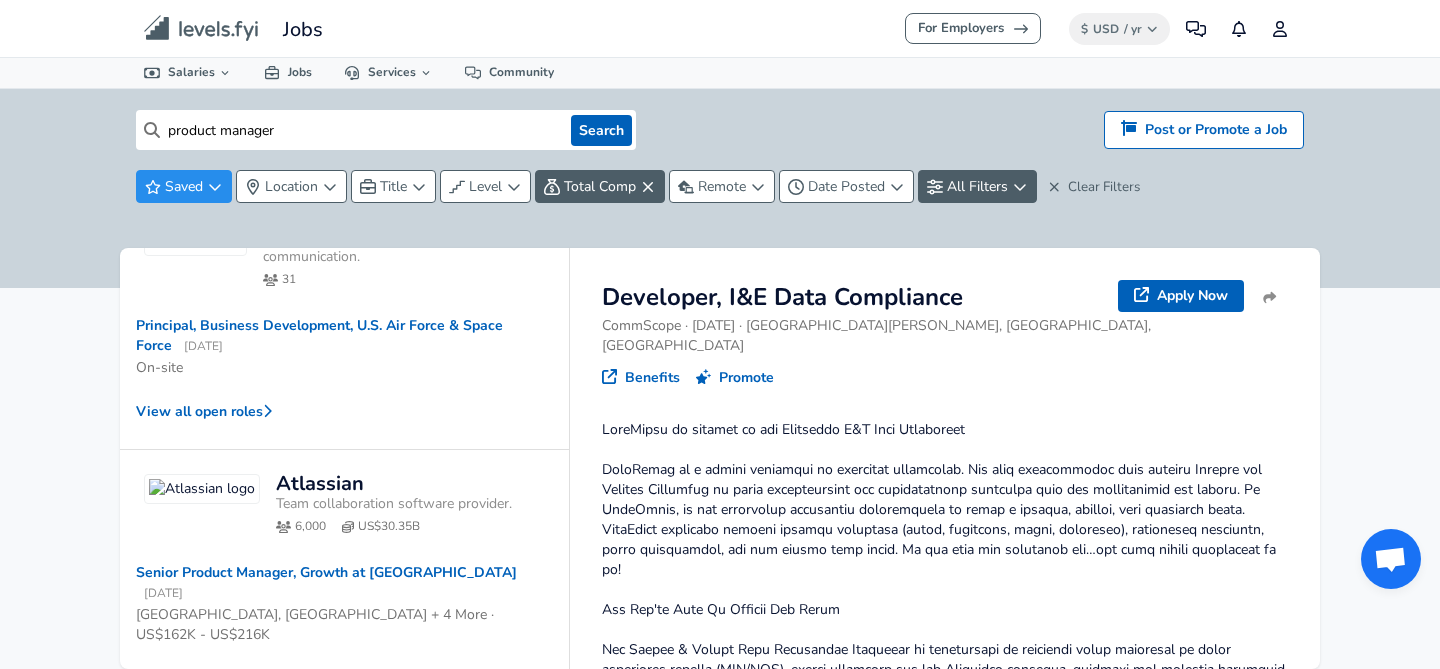 click on "View all open roles" at bounding box center (344, 784) 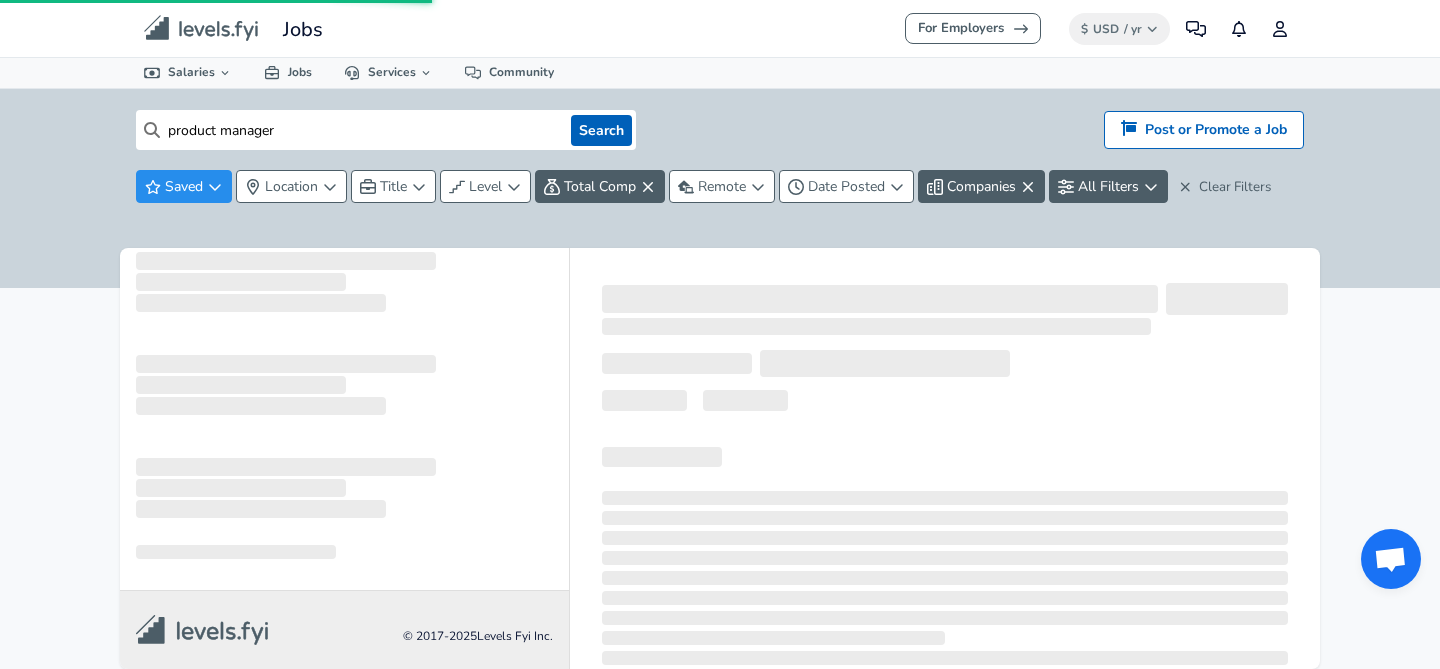 scroll, scrollTop: 0, scrollLeft: 0, axis: both 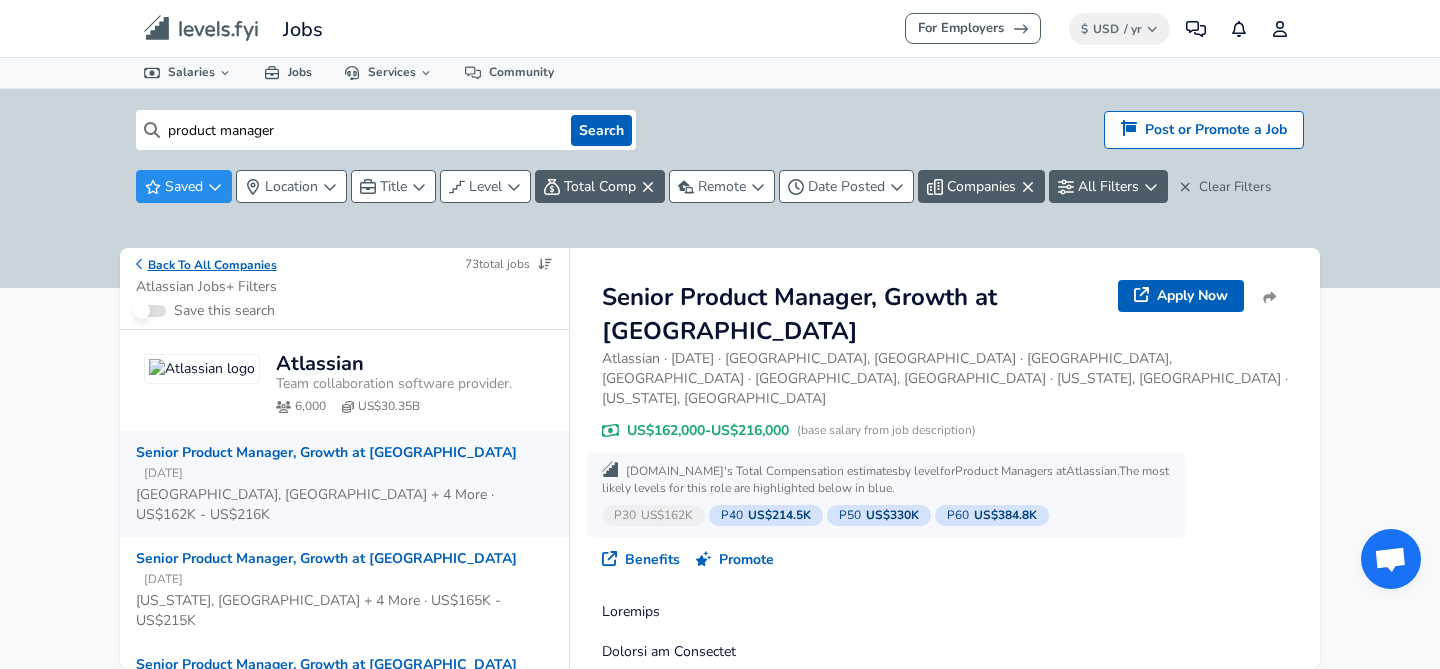 click on "Back To All Companies" at bounding box center (206, 264) 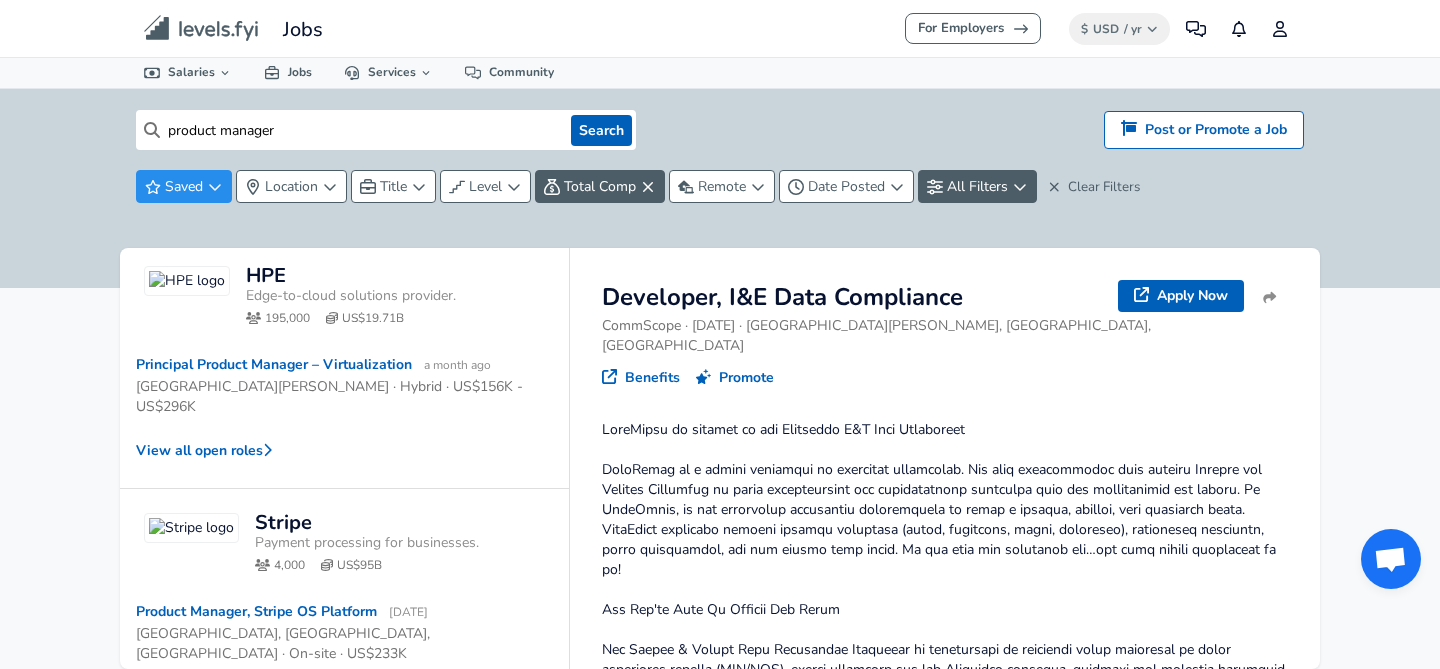 scroll, scrollTop: 3474, scrollLeft: 0, axis: vertical 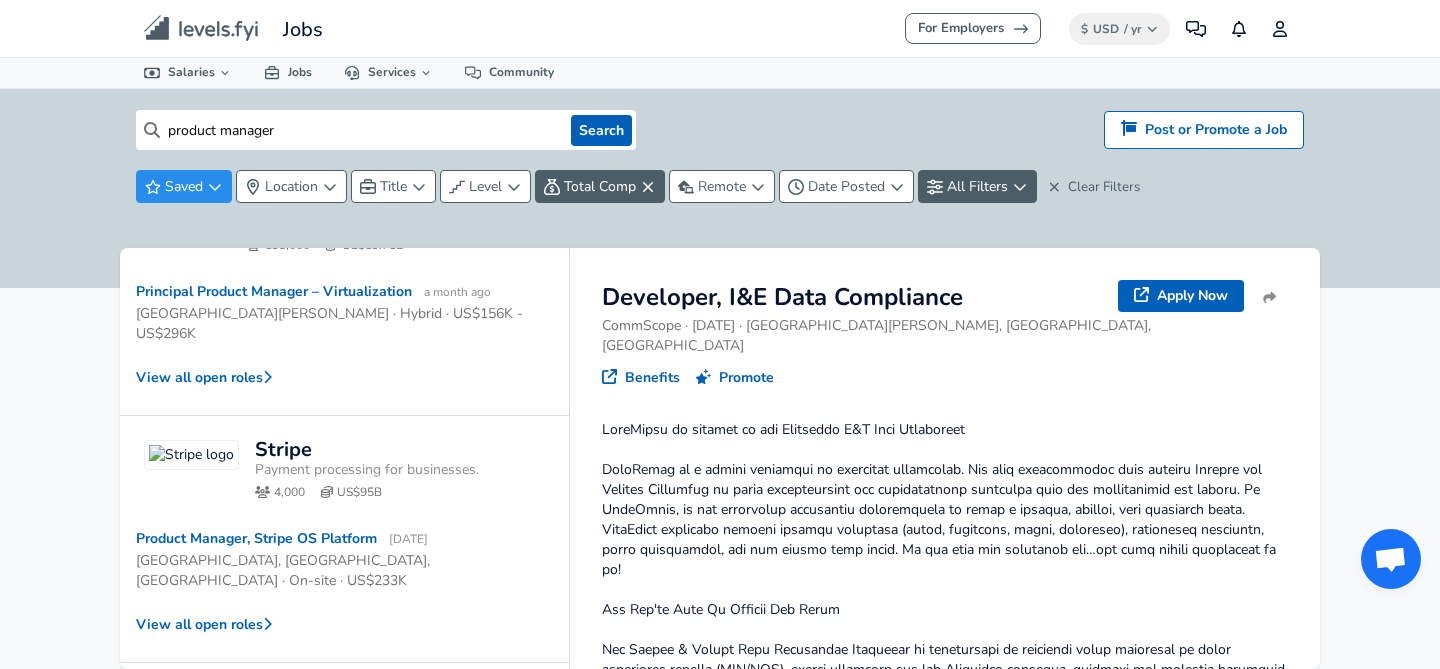 click on "View all open roles" at bounding box center [344, 871] 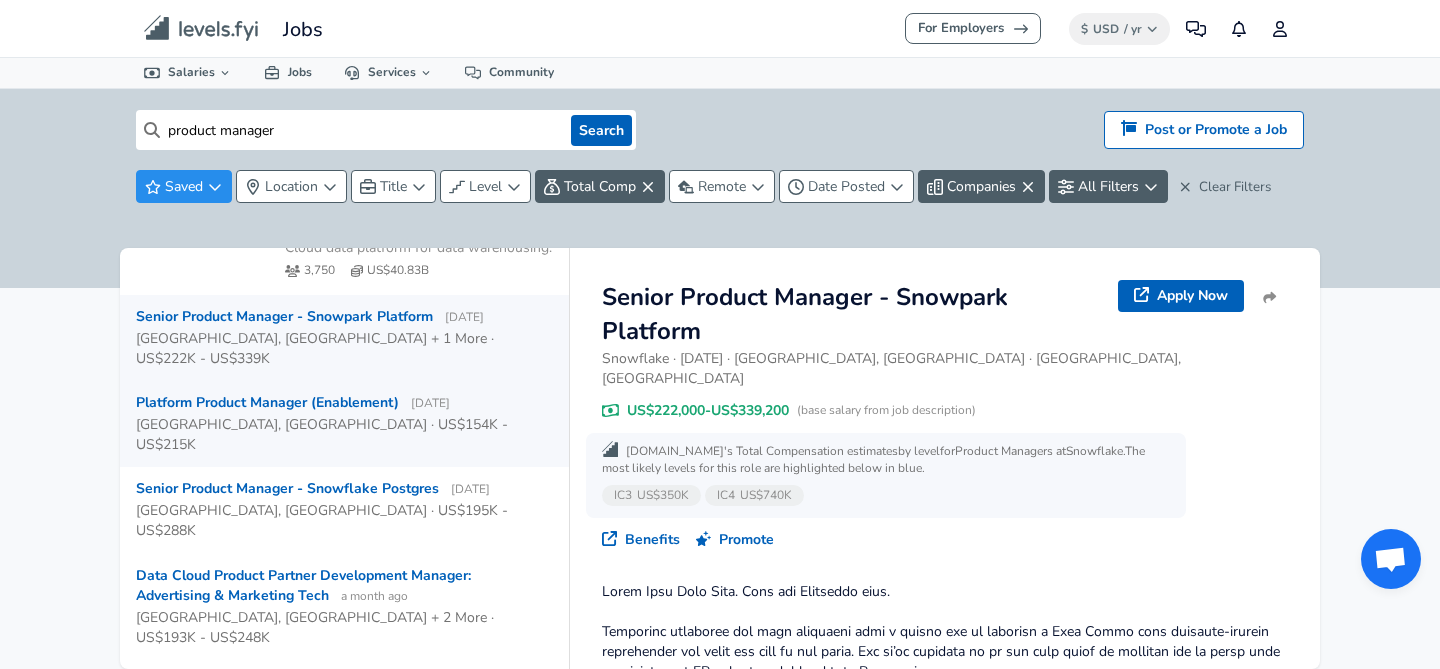 scroll, scrollTop: 0, scrollLeft: 0, axis: both 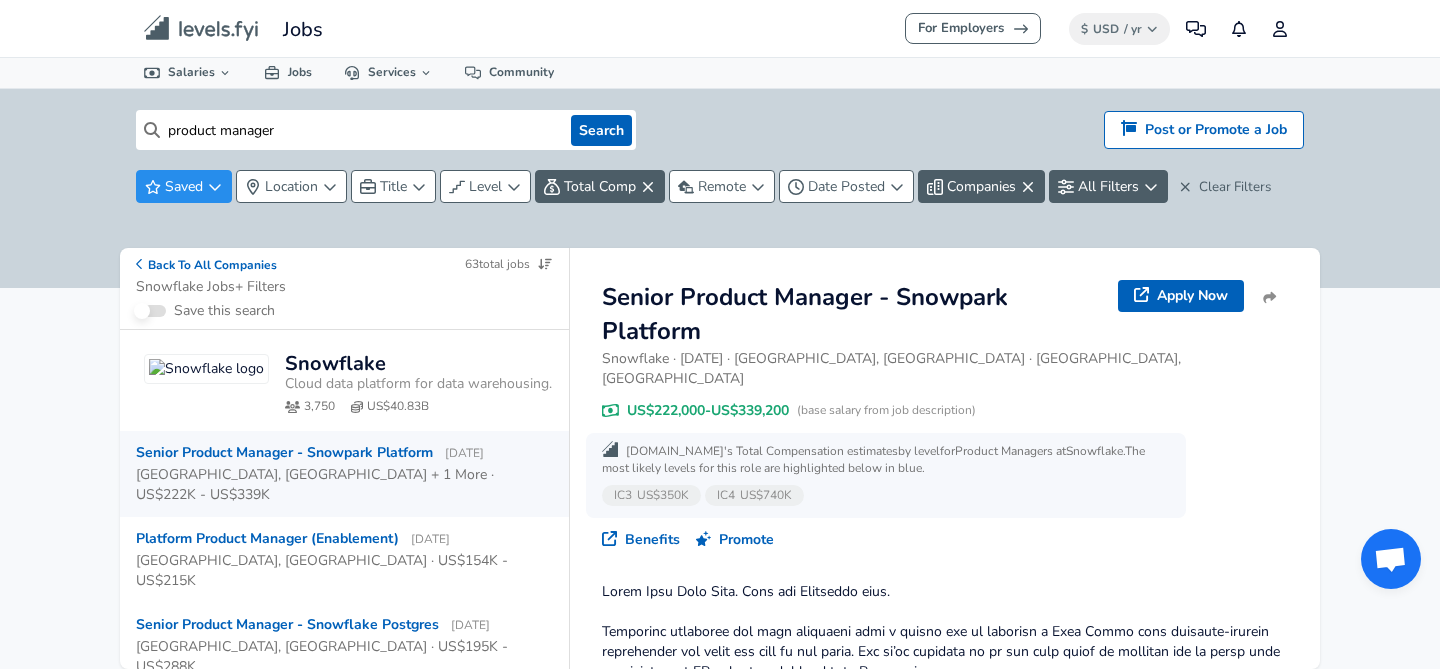 click on "Senior Product Manager - Snowpark Platform   [DATE]" at bounding box center [310, 453] 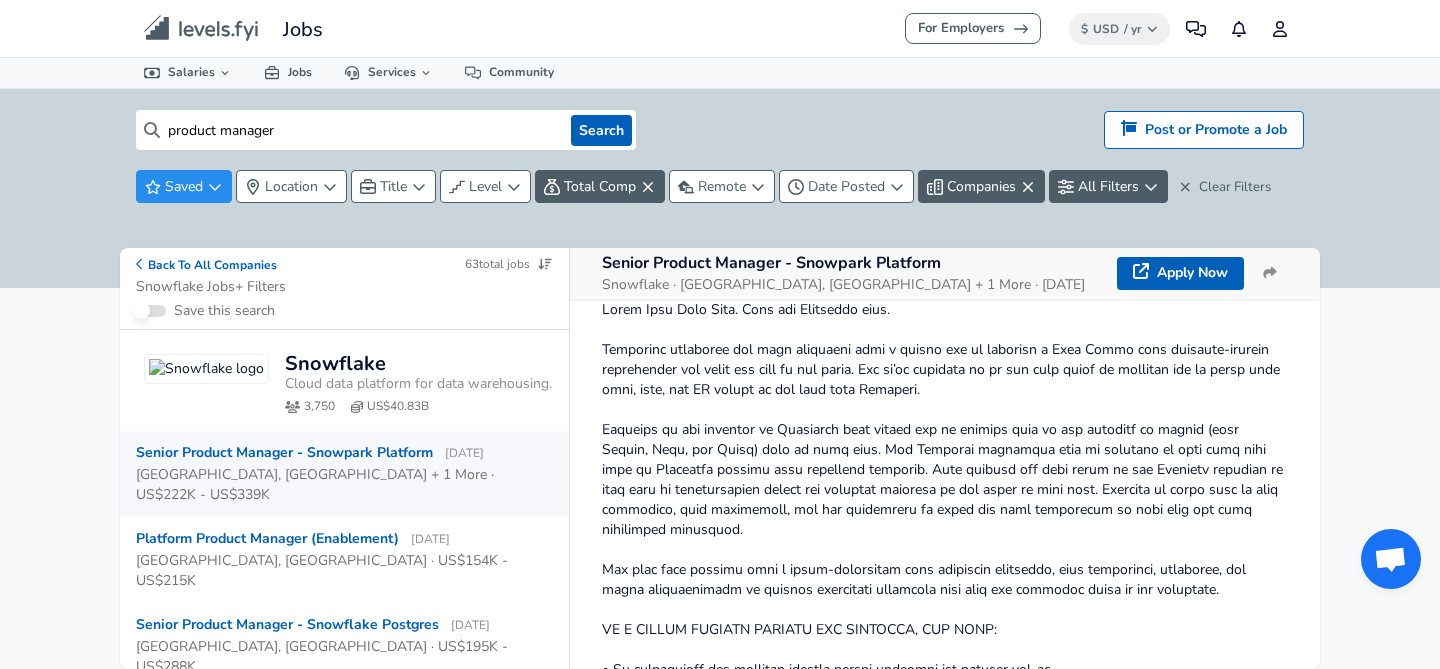 scroll, scrollTop: 401, scrollLeft: 0, axis: vertical 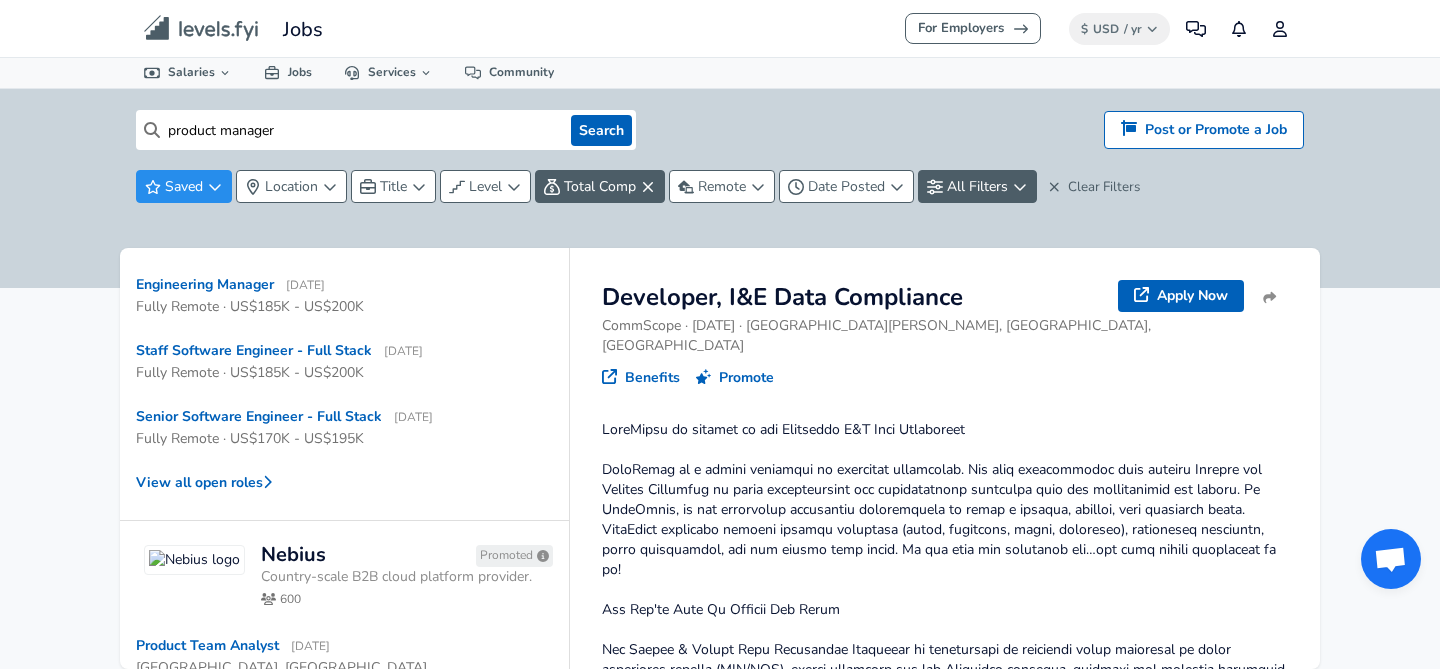 click on "Prismatic Software Promoted Versatile embedded integration platform. 60 Engineering Manager   [DATE] Fully Remote · US$185K -
US$200K Staff Software Engineer - Full Stack   [DATE] Fully Remote · US$185K -
US$200K Senior Software Engineer - Full Stack   [DATE] Fully Remote · US$170K -
US$195K View all open roles" at bounding box center (344, 321) 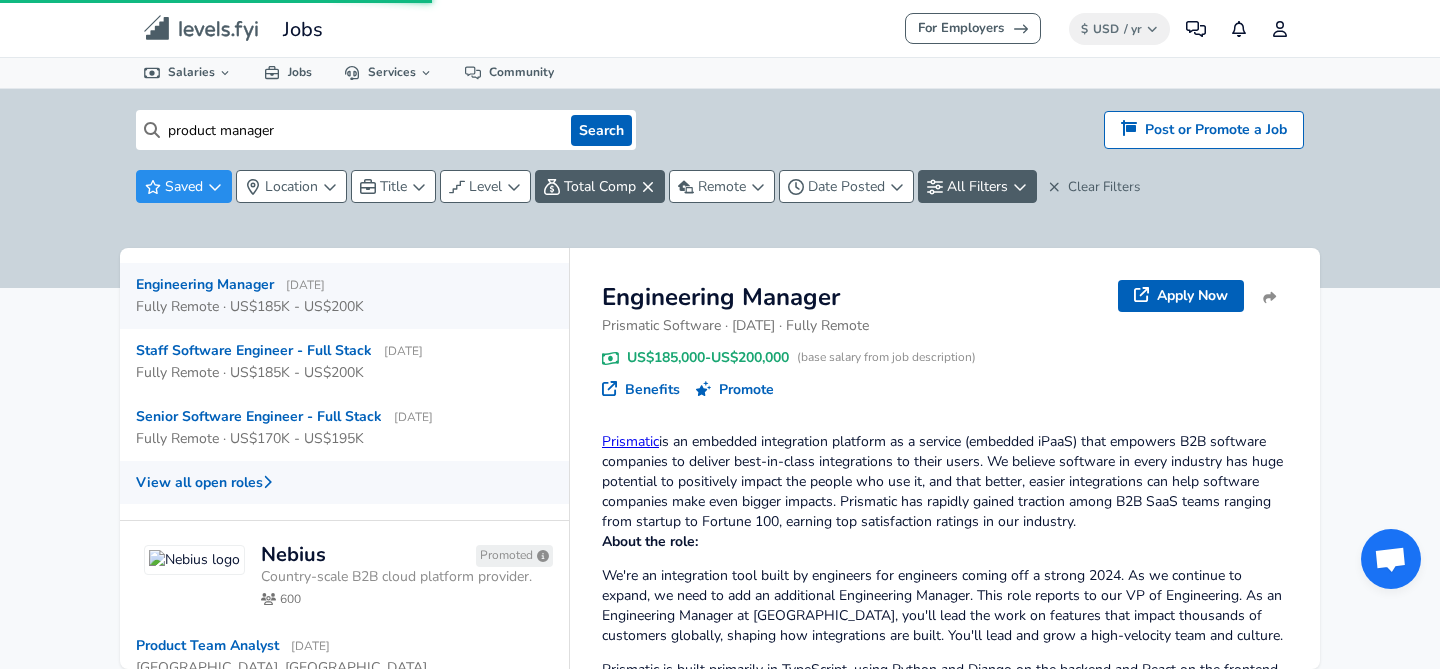 click on "View all open roles" at bounding box center [344, 482] 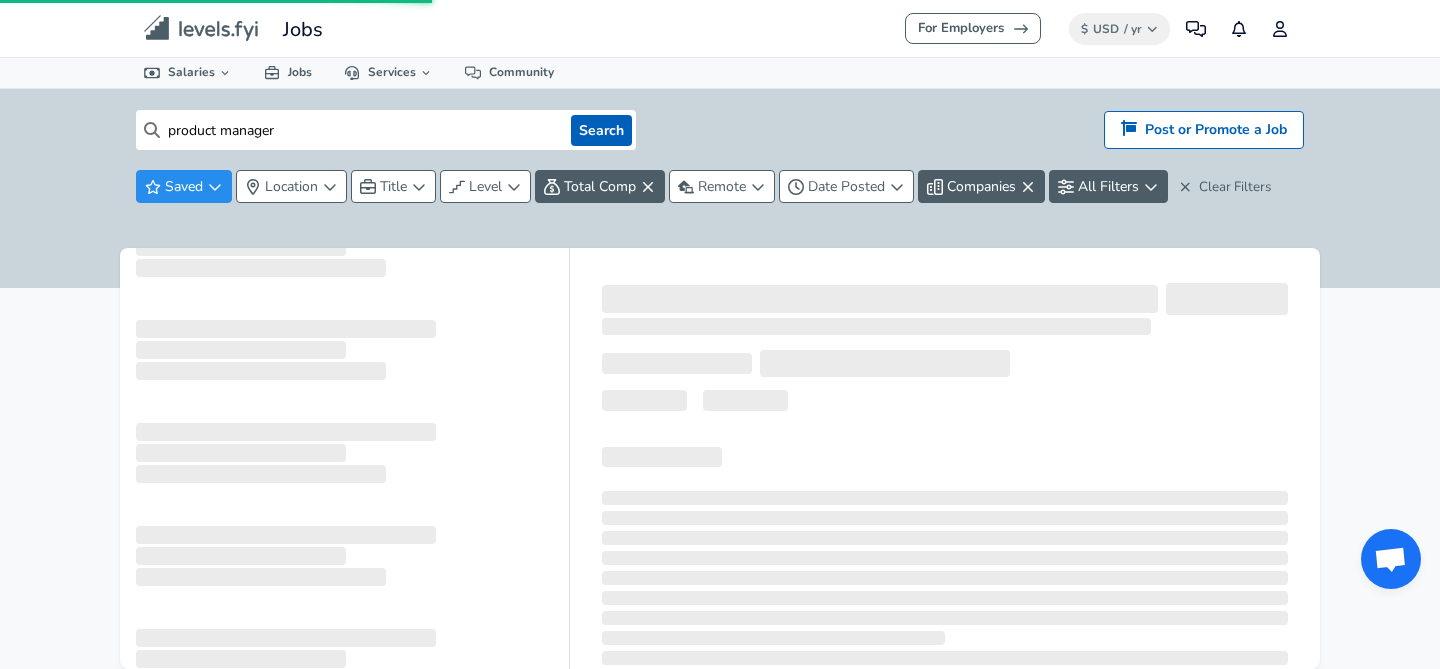 scroll, scrollTop: 0, scrollLeft: 0, axis: both 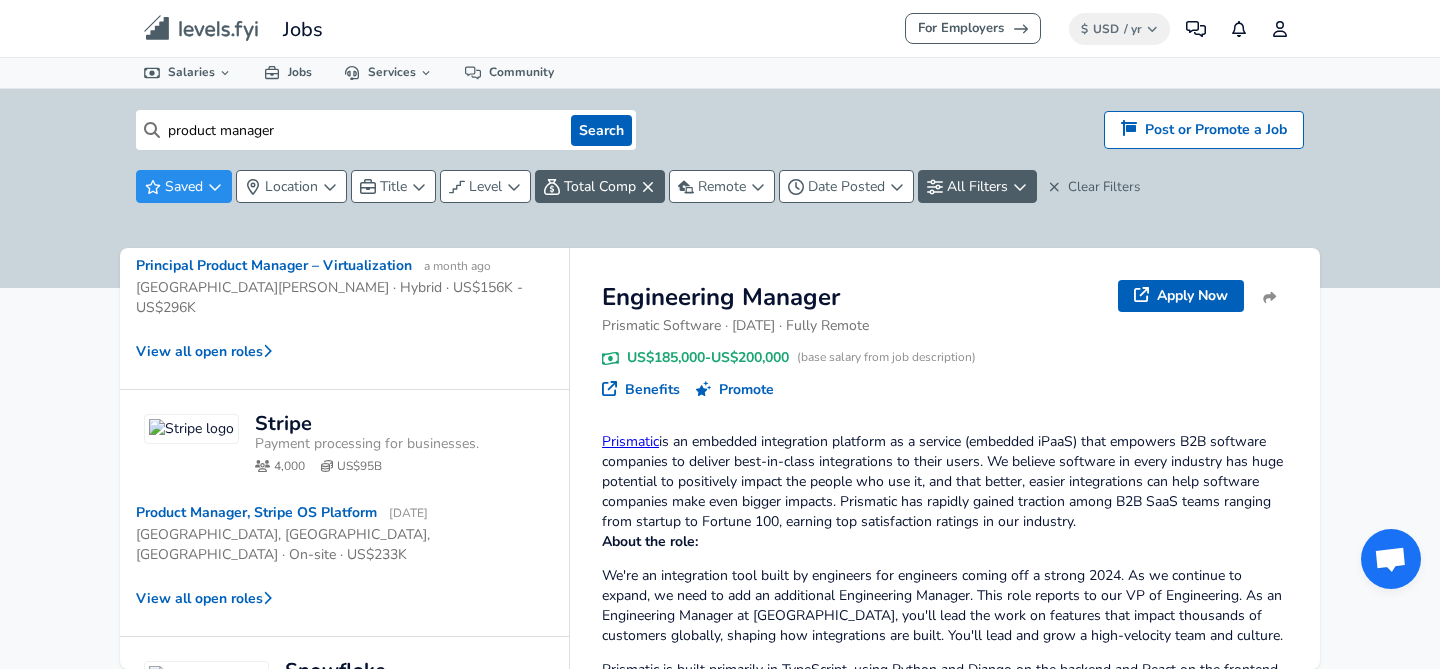 click on "2" at bounding box center [296, 917] 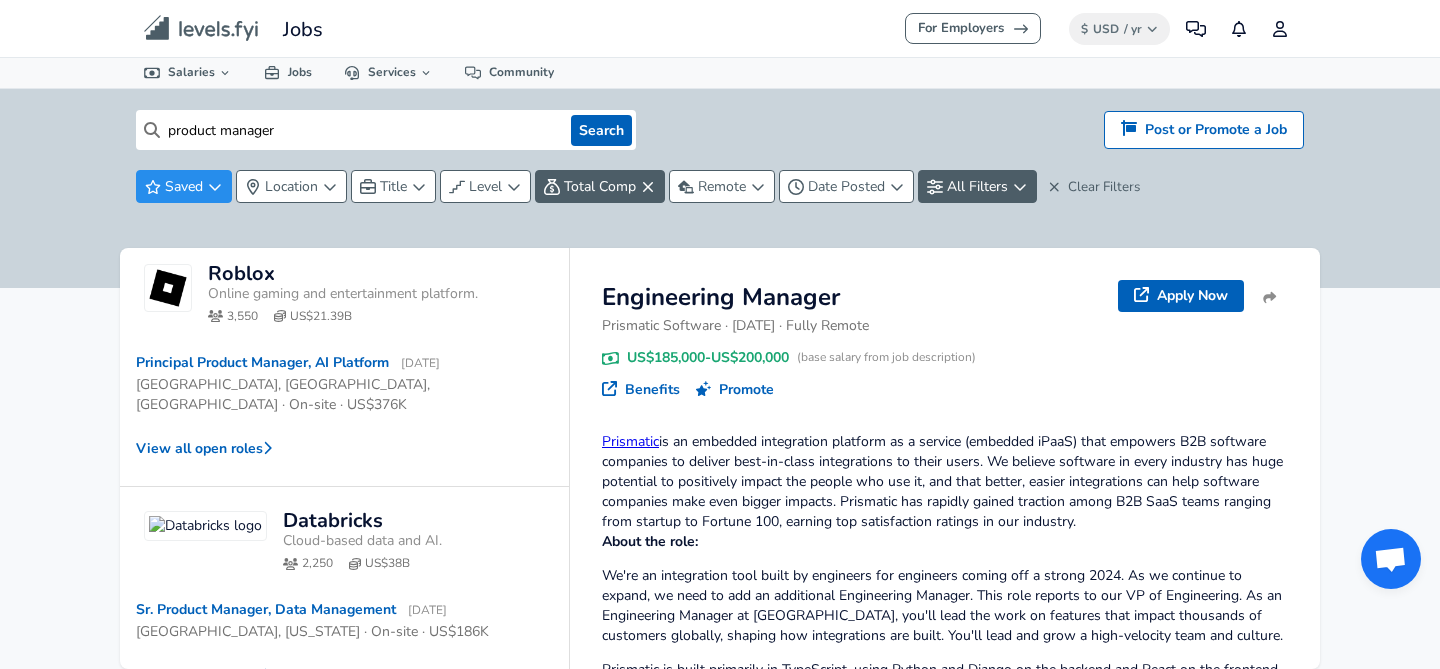 scroll, scrollTop: 937, scrollLeft: 0, axis: vertical 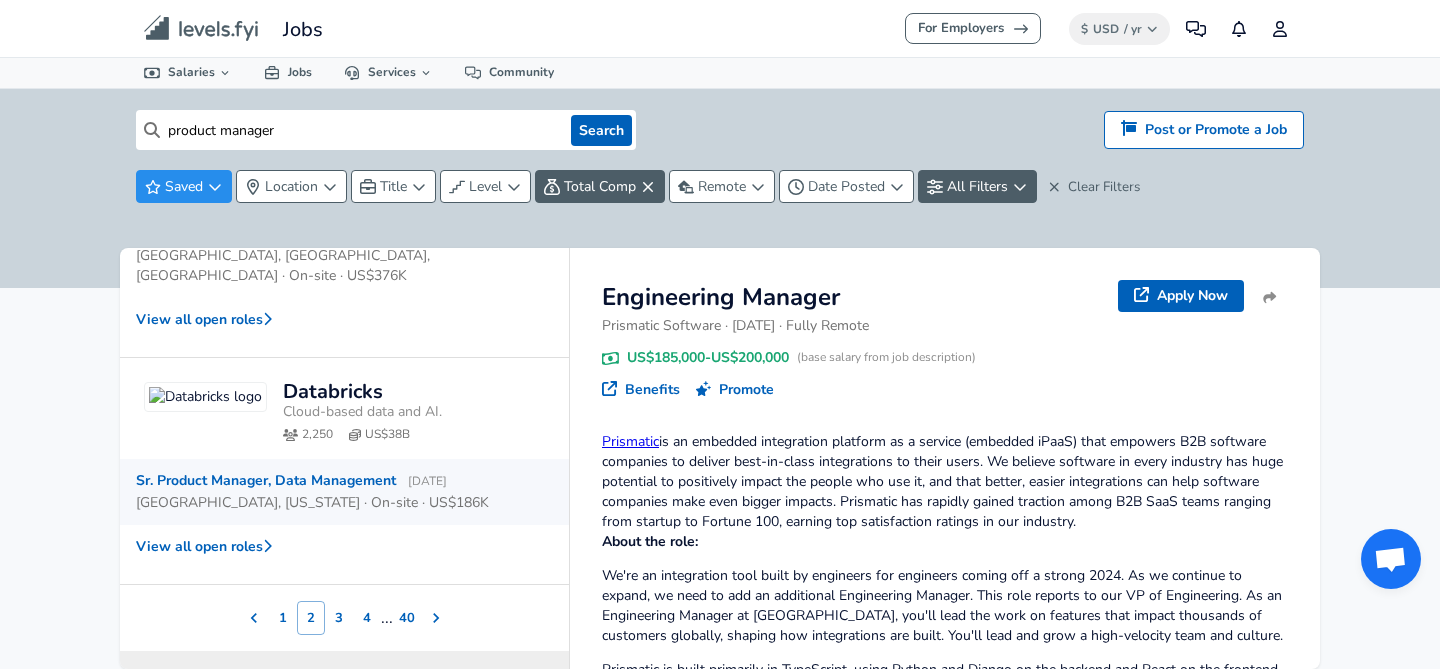 click on "Sr. Product Manager, Data Management   [DATE]" at bounding box center (291, 481) 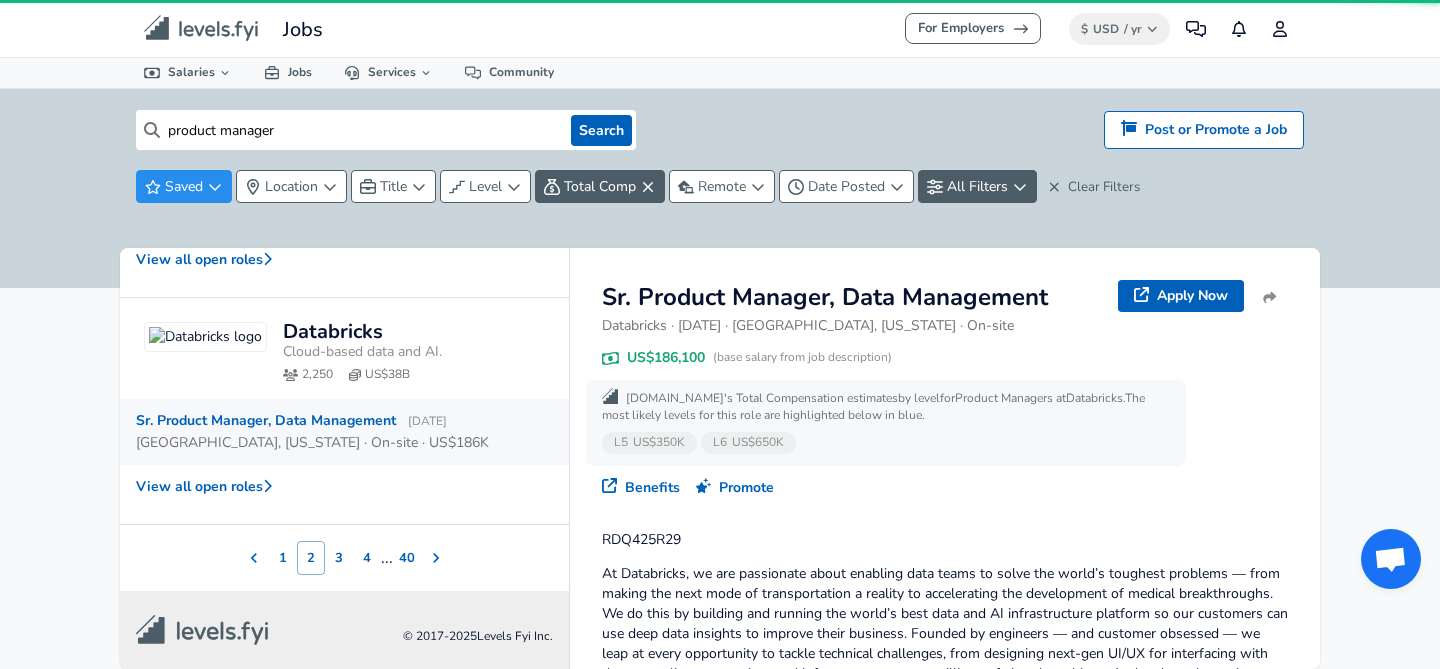 scroll, scrollTop: 937, scrollLeft: 0, axis: vertical 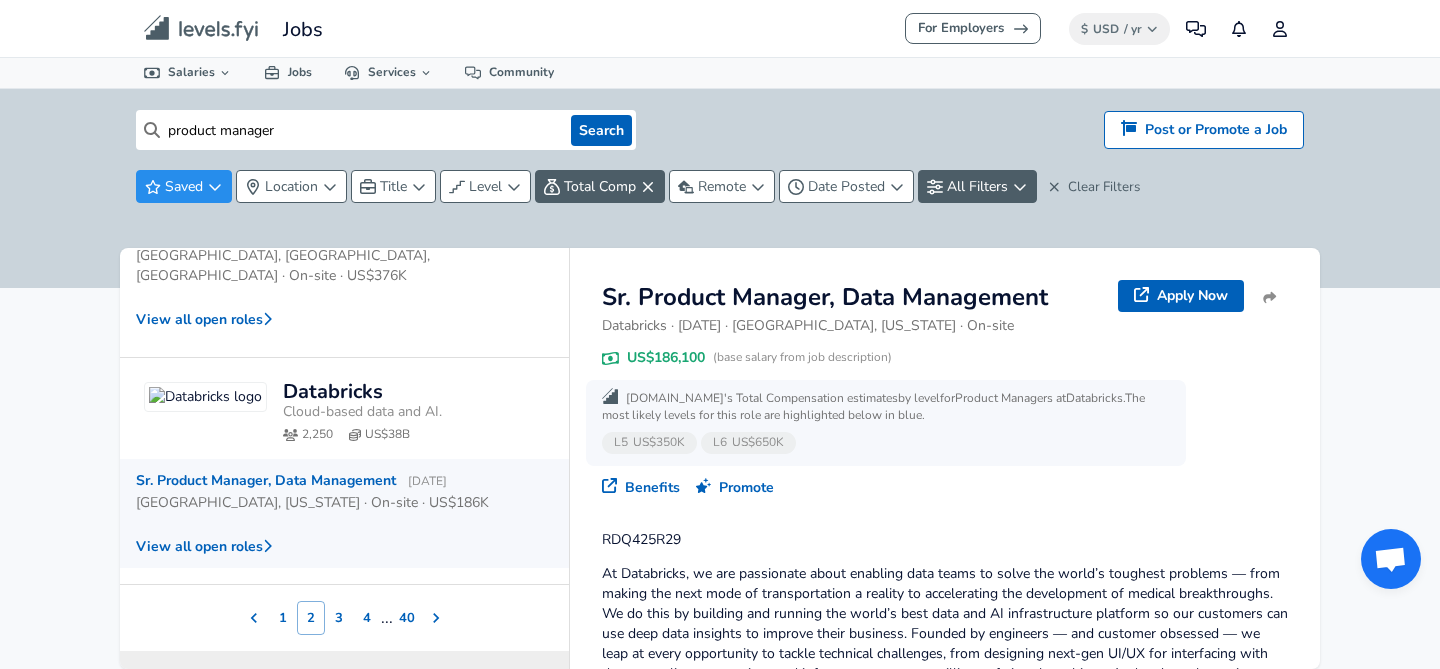 click 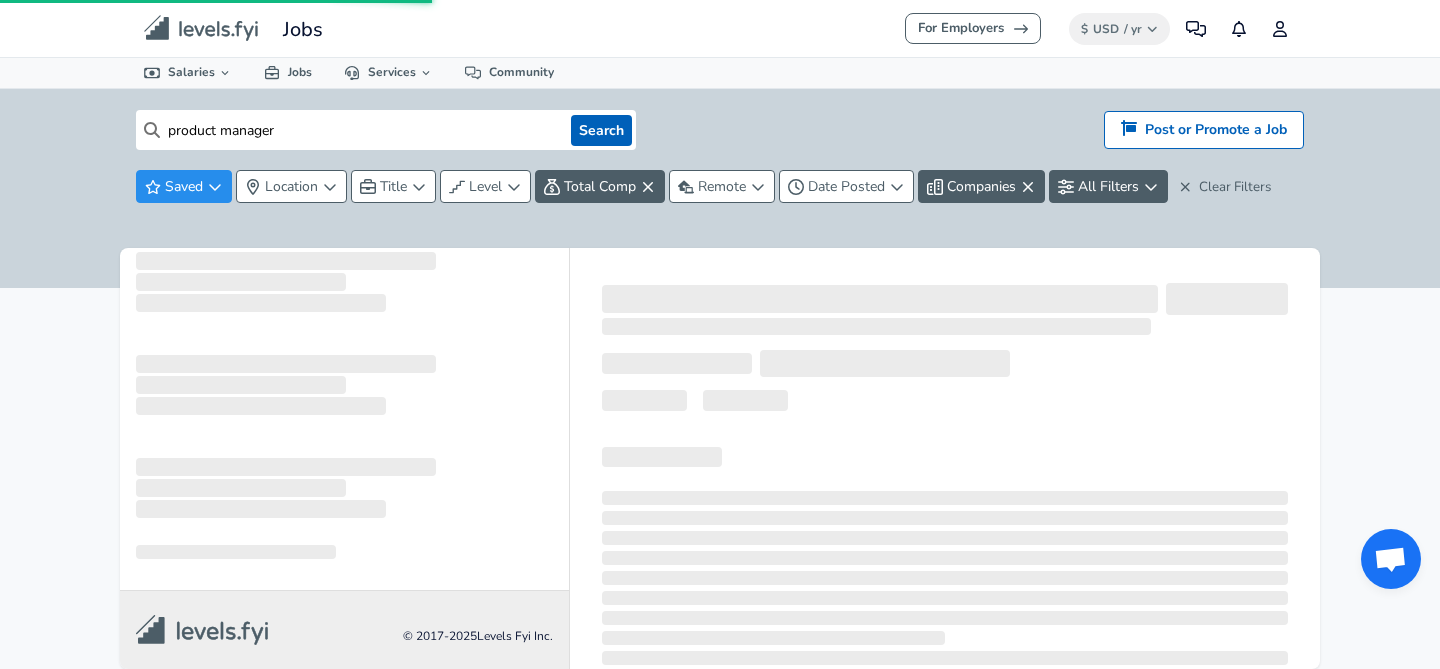 scroll, scrollTop: 0, scrollLeft: 0, axis: both 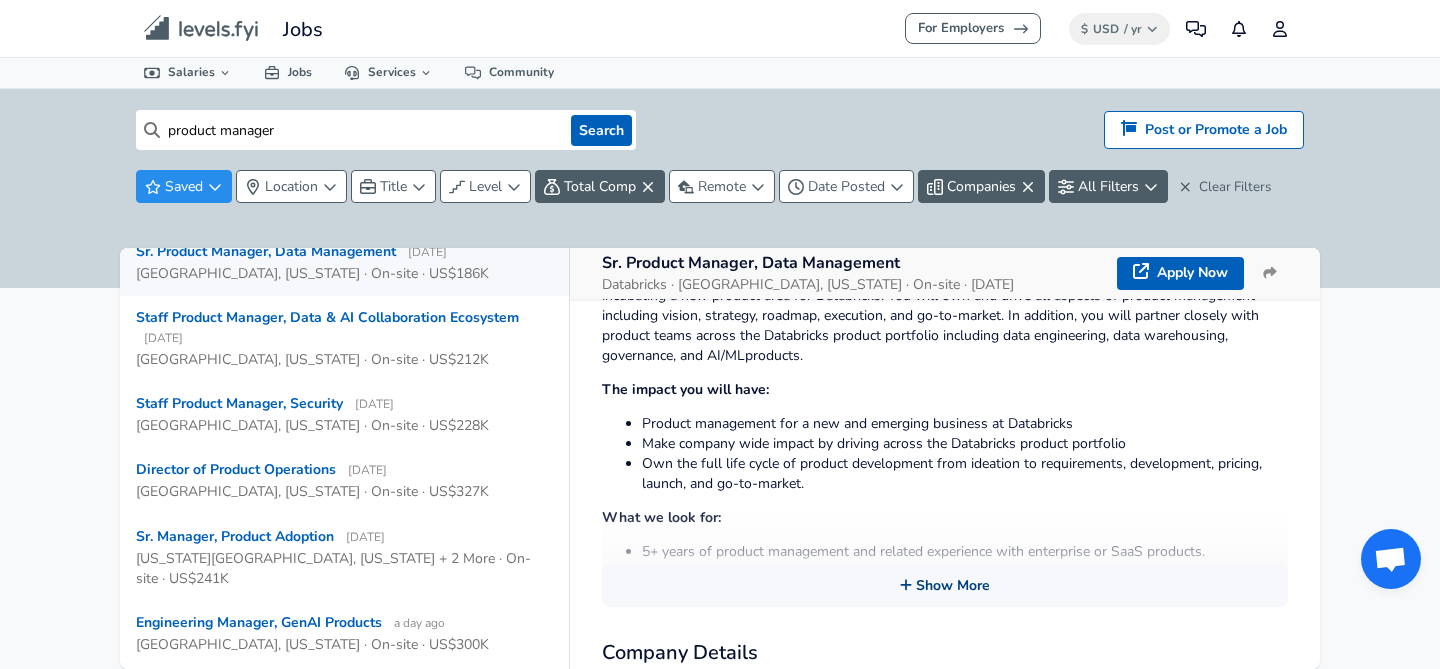 click on "Show More" at bounding box center [945, 585] 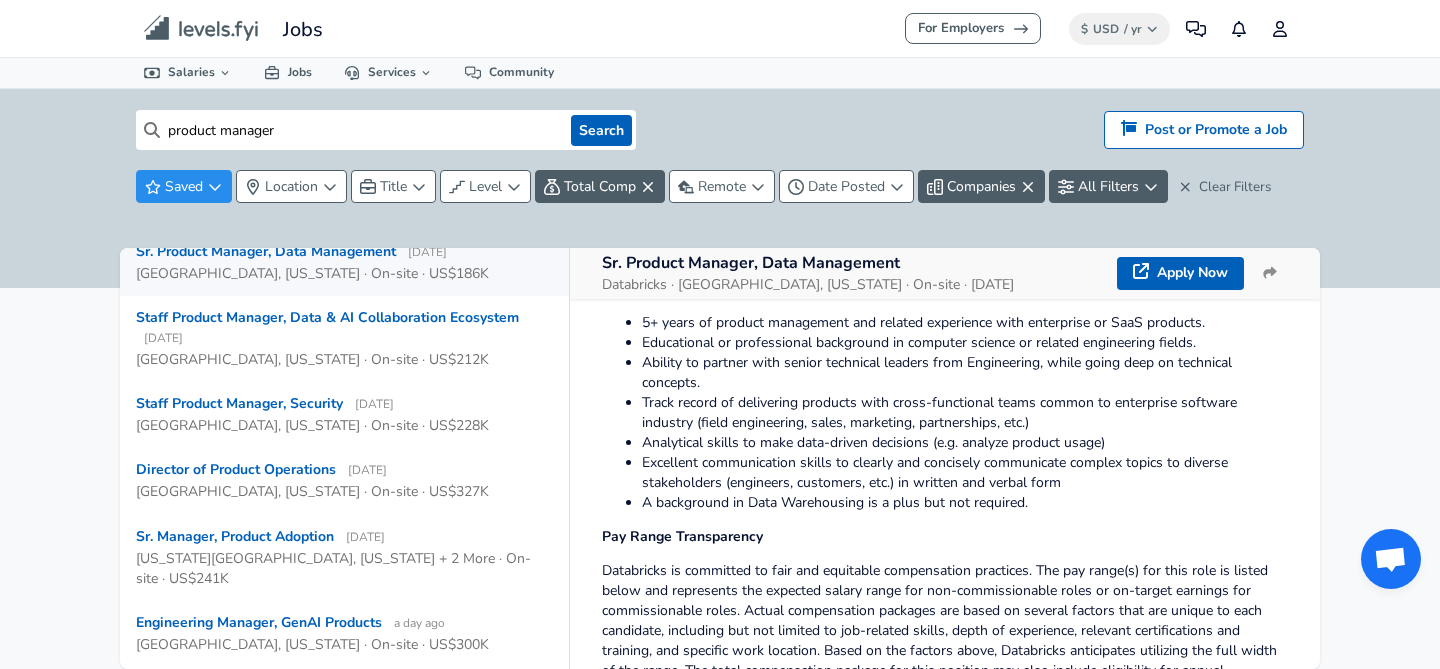 scroll, scrollTop: 768, scrollLeft: 0, axis: vertical 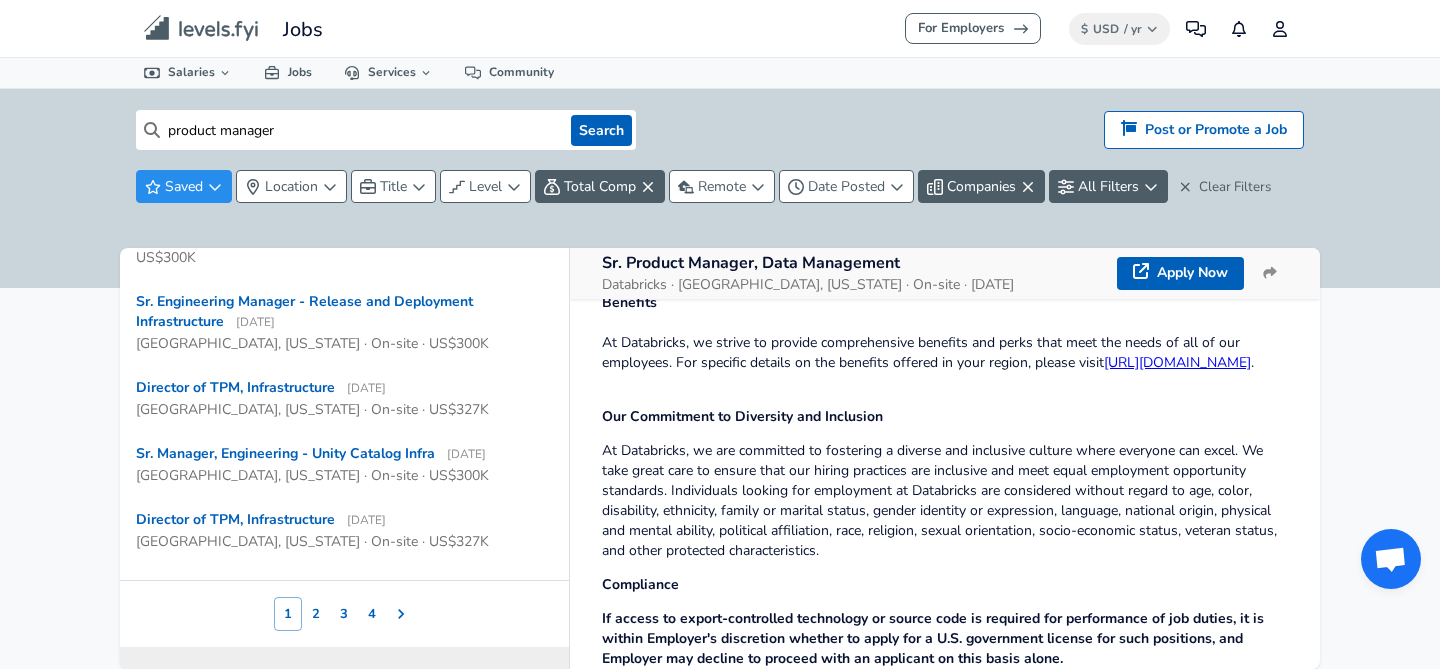 click on "2" at bounding box center (316, 614) 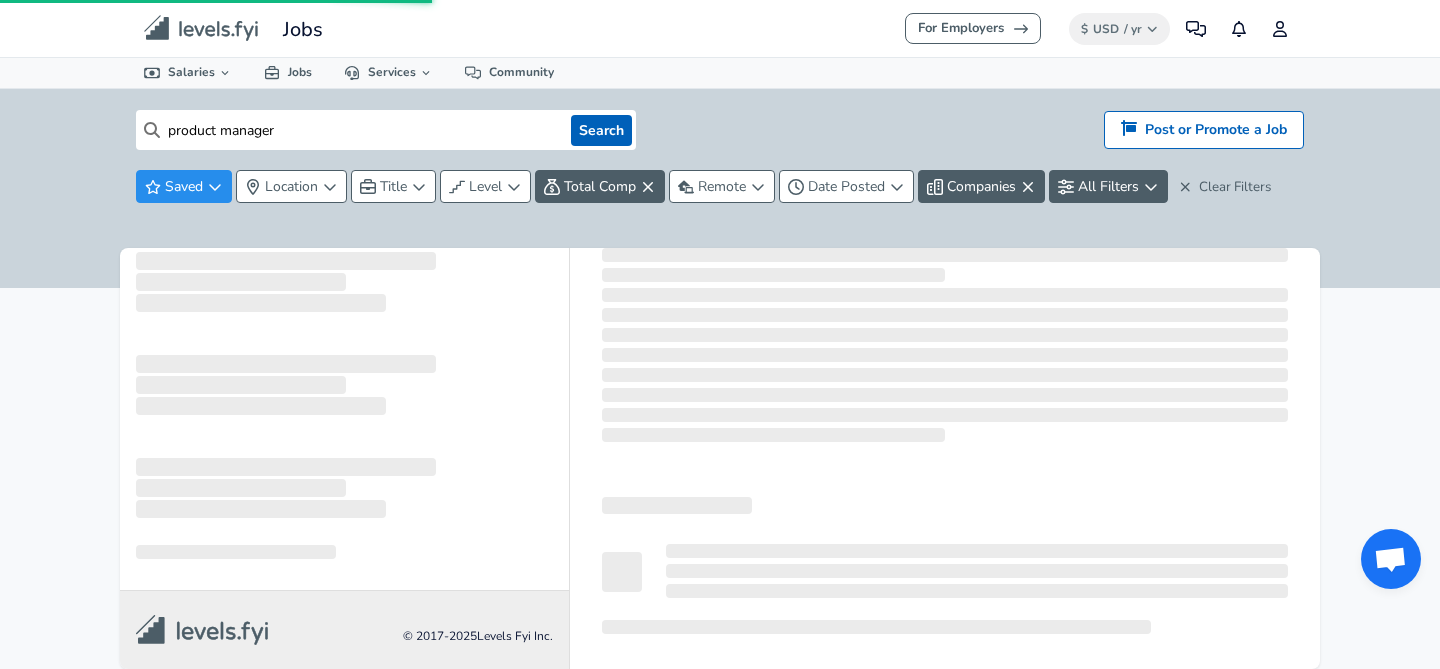 scroll, scrollTop: 0, scrollLeft: 0, axis: both 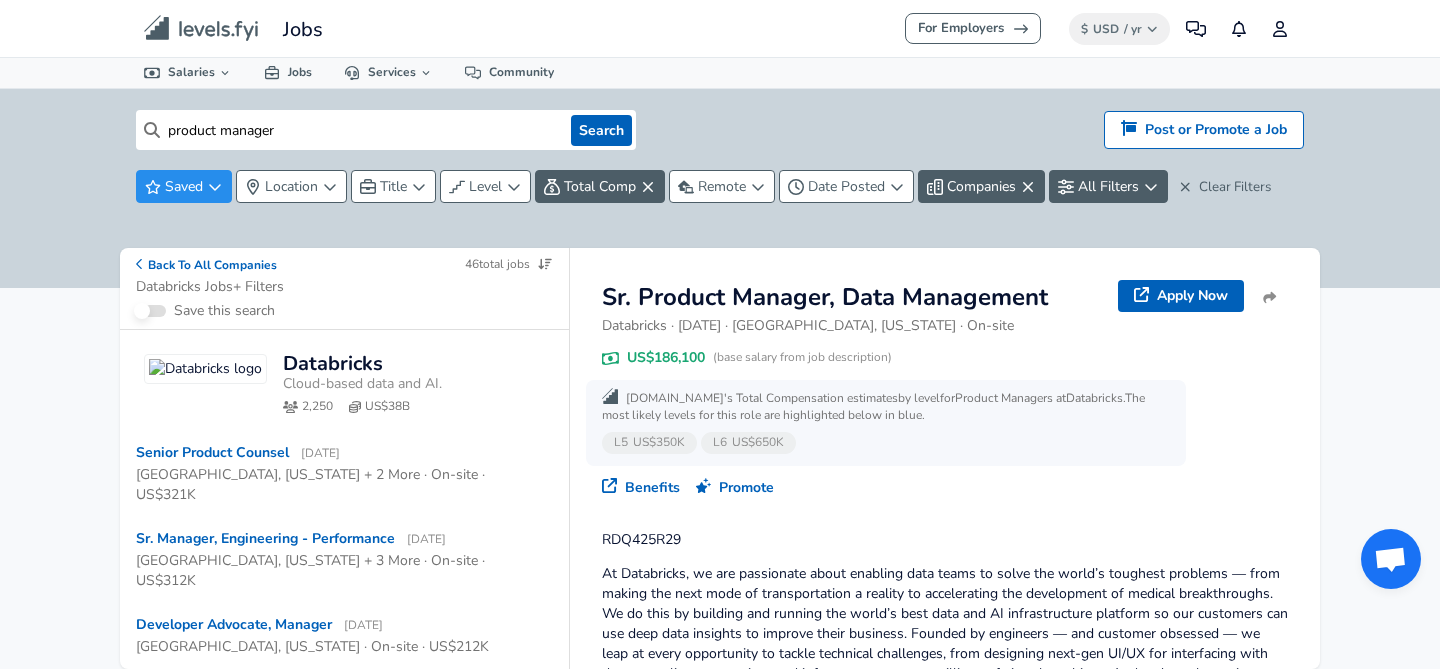 click on "product manager Search Hiring?   Post or Promote   a job Post or Promote a Job Saved Location Title Level Total Comp Remote Date Posted Companies All Filters  Clear Filters" at bounding box center [720, 165] 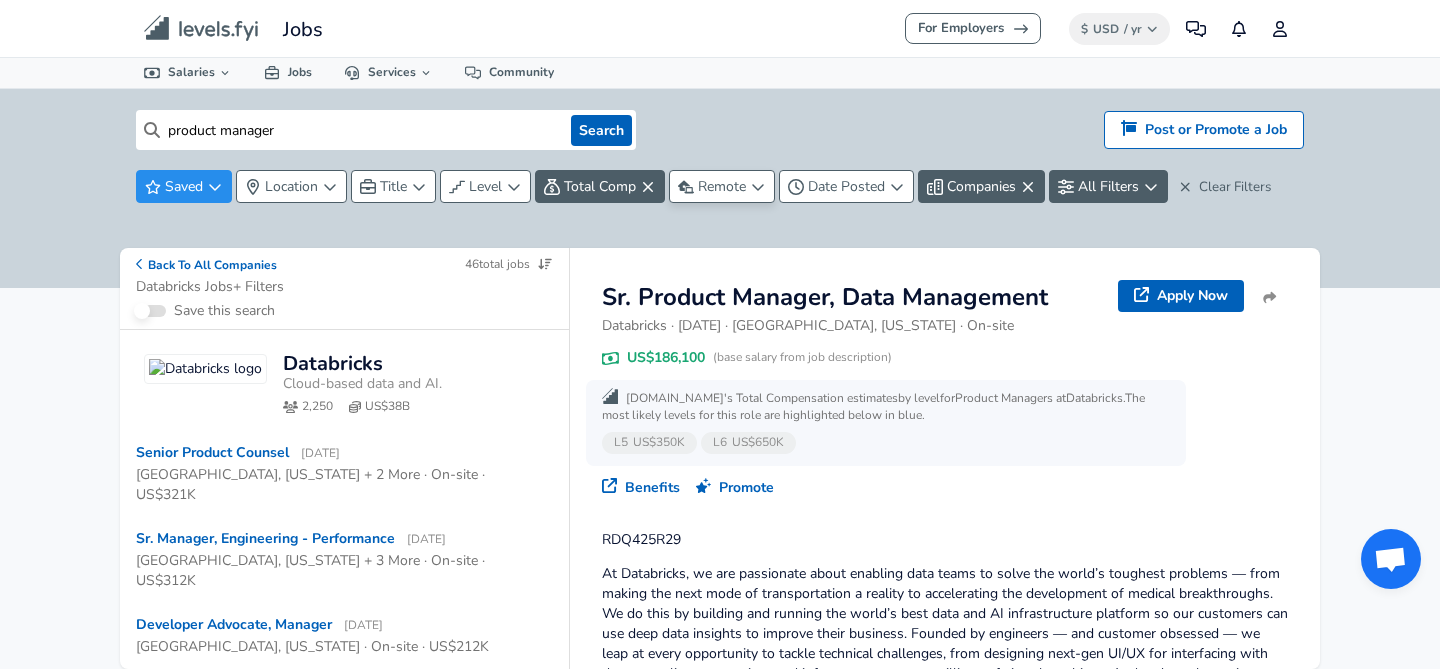 click on "Remote" at bounding box center [722, 186] 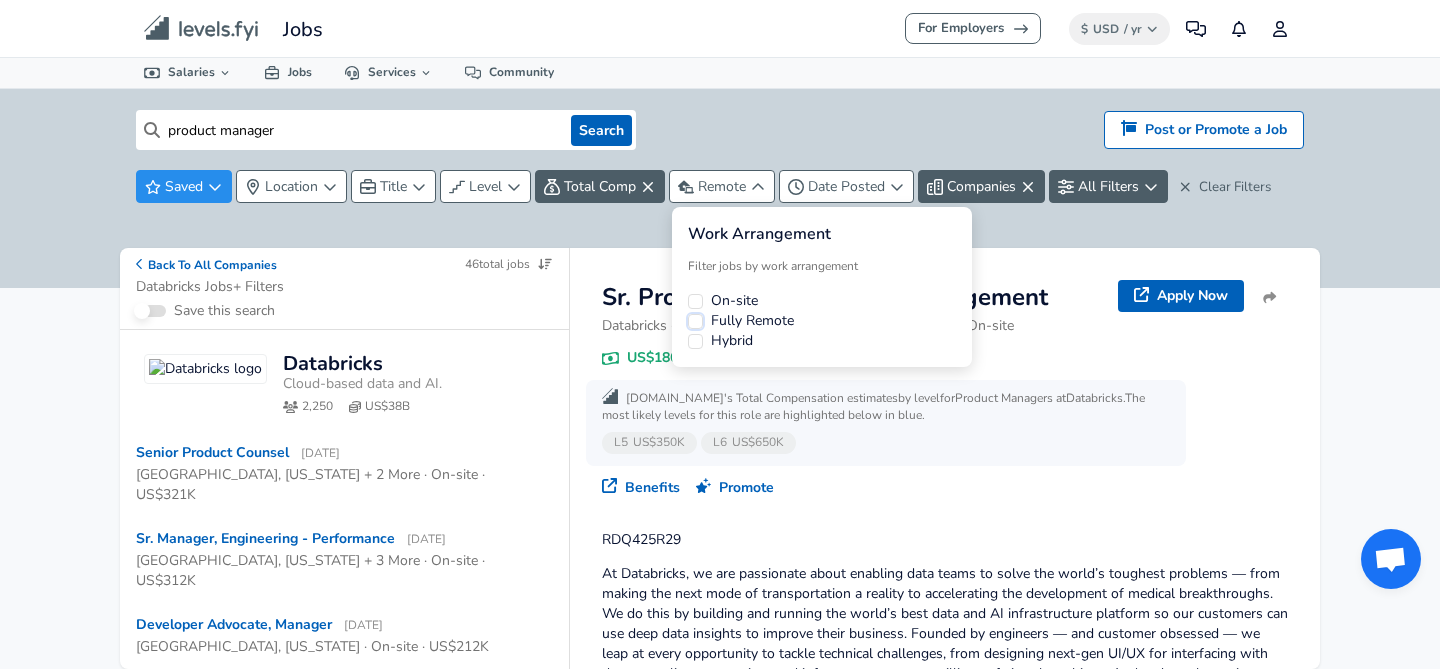 click on "Fully Remote" at bounding box center [695, 321] 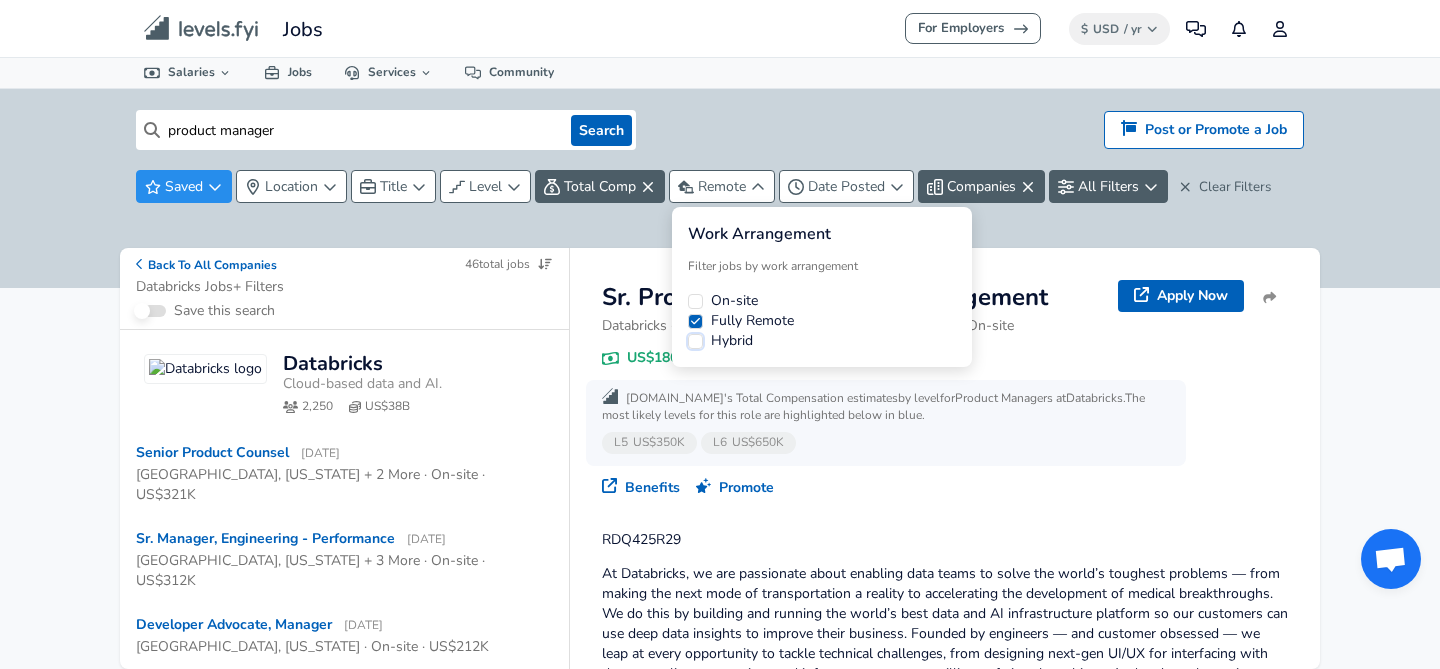 click on "Hybrid" at bounding box center [695, 341] 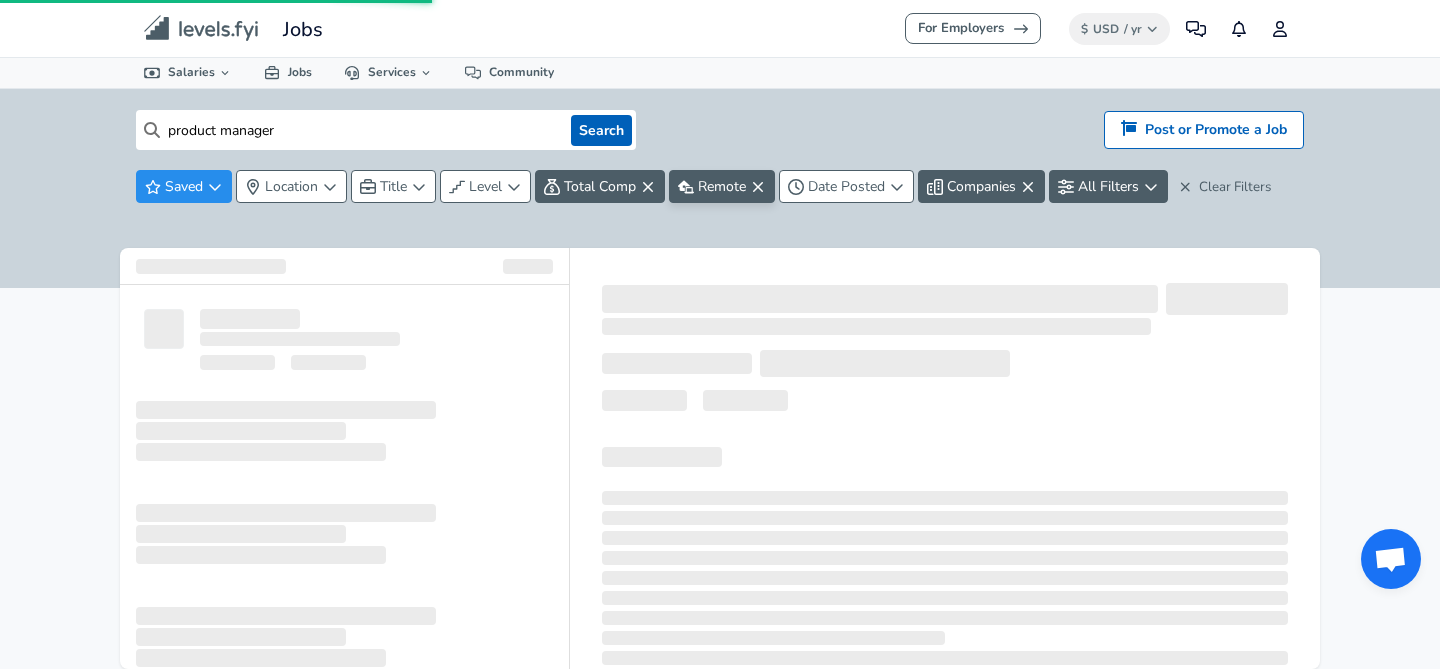 click on "For Employers $ USD / yr Change Community Notifications Profile All Data By Location By Company By Title Salary Calculator Chart Visualizations Verified Salaries Internships Negotiation Support Compare Benefits Who's Hiring 2024 Pay Report Top Paying Companies Integrate Blog Press Jobs Levels FYI Logo Salaries 📂   All Data 🌎   By Location 🏢   By Company 🖋    By Title 🏭️    By Industry 📍   Salary Heatmap 📈   Chart Visualizations 🔥   Real-time Percentiles 🎓   Internships ❣️   Compare Benefits 🎬   2024 Pay Report 🏆   Top Paying Companies 💸   Calculate Meeting Cost #️⃣   Salary Calculator Contribute Add Salary Add Company Benefits Add Level Mapping Jobs Services Candidate Services 💵  Negotiation Coaching 📄  Resume Review 🎁  Gift a Resume Review For Employers Interactive Offers Real-time Percentiles  🔥 Compensation Benchmarking For Academic Research Compensation Dataset Community product manager Search Hiring?   Post or Promote   a job Saved Location ‌" at bounding box center (720, 334) 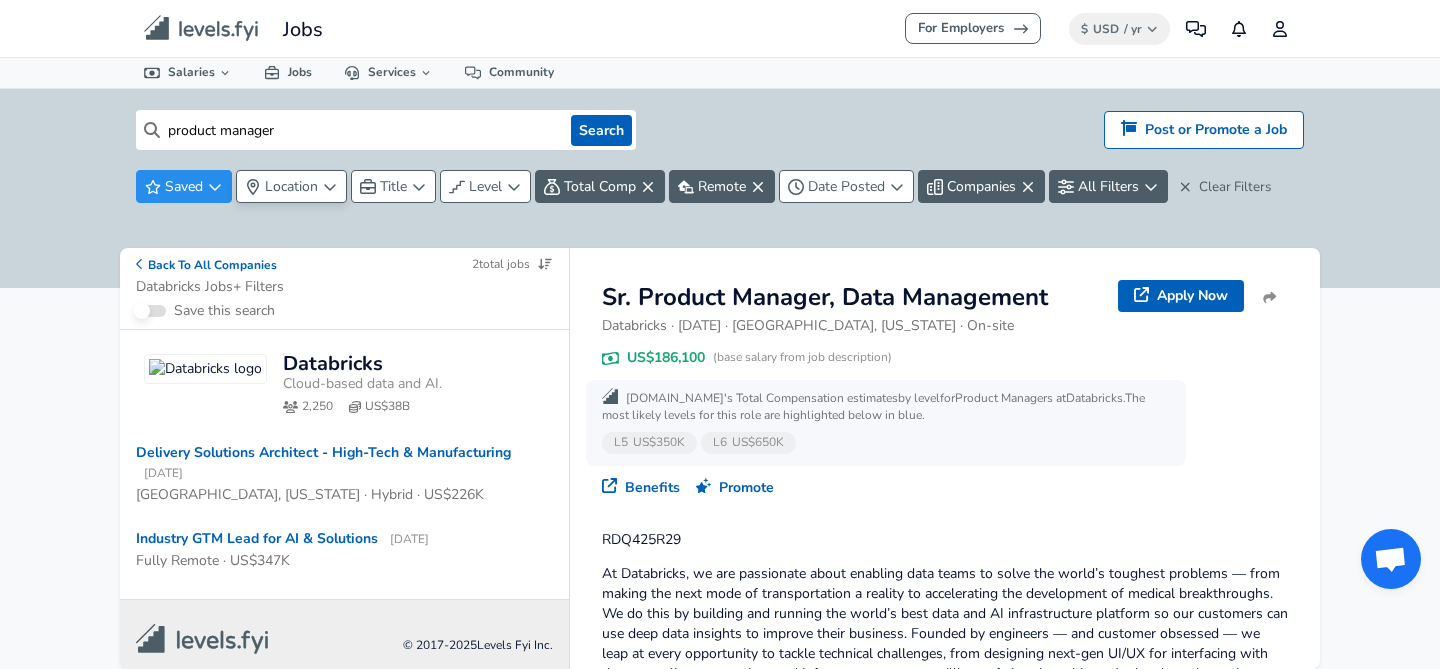 click on "Location" at bounding box center [291, 186] 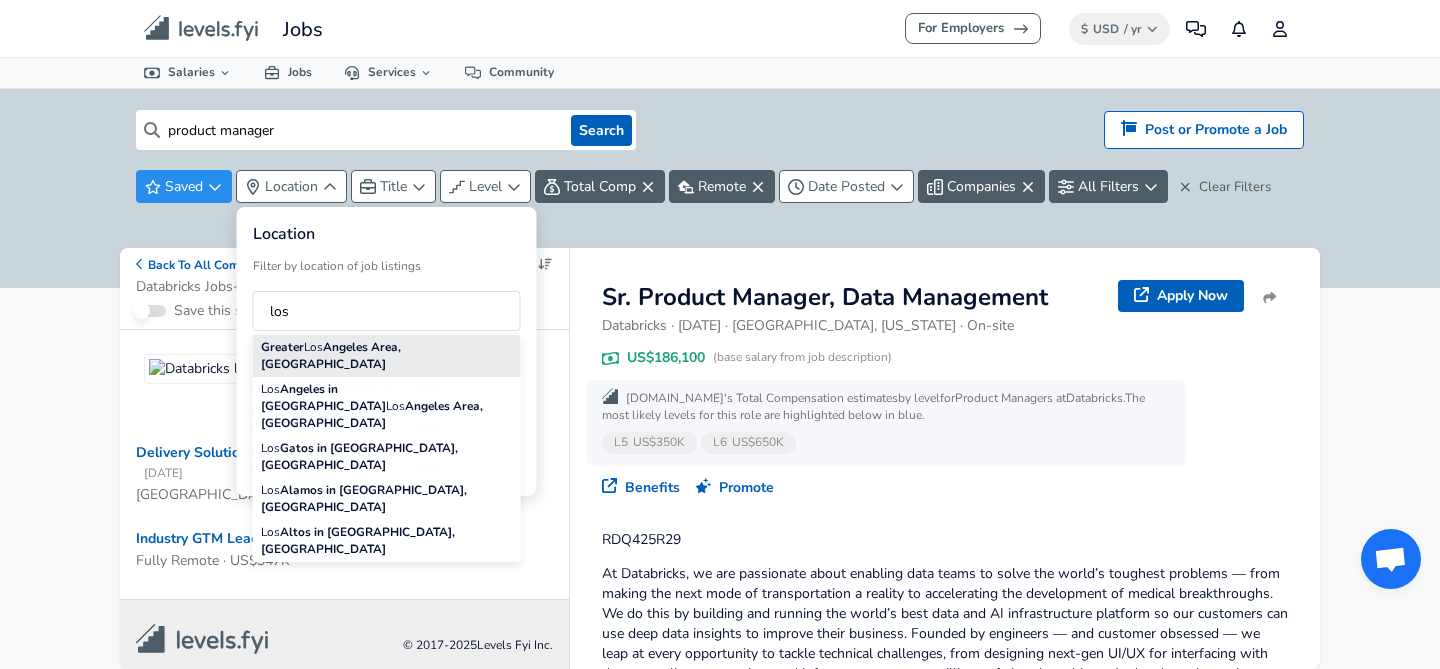 type on "los" 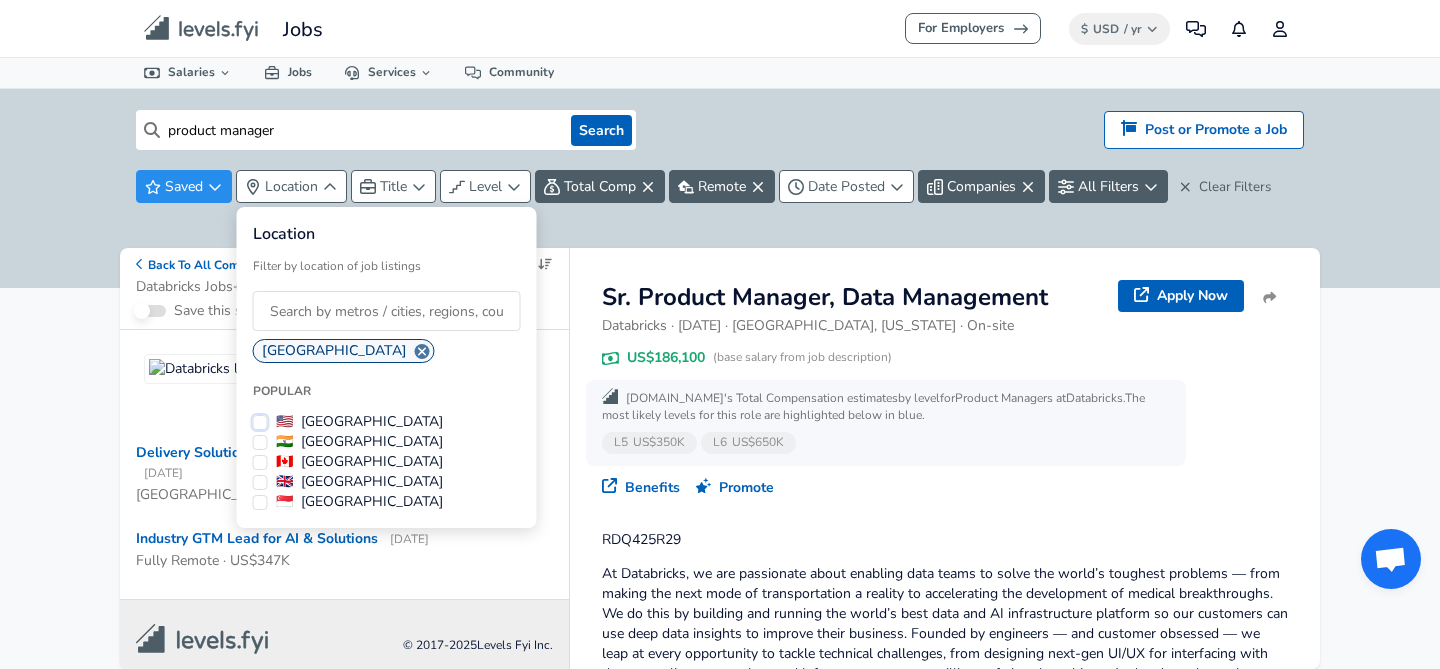 click on "🇺🇸 [GEOGRAPHIC_DATA]" at bounding box center [260, 422] 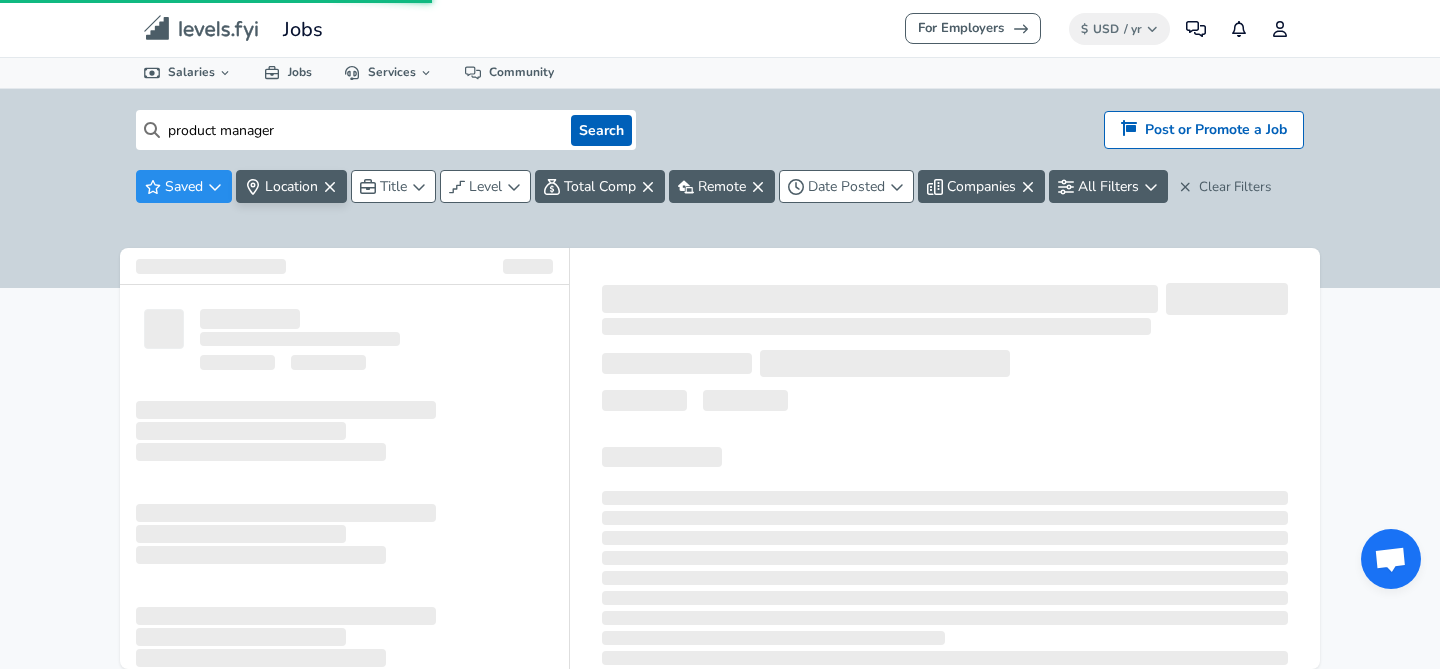 click on "For Employers $ USD / yr Change Community Notifications Profile All Data By Location By Company By Title Salary Calculator Chart Visualizations Verified Salaries Internships Negotiation Support Compare Benefits Who's Hiring 2024 Pay Report Top Paying Companies Integrate Blog Press Jobs Levels FYI Logo Salaries 📂   All Data 🌎   By Location 🏢   By Company 🖋    By Title 🏭️    By Industry 📍   Salary Heatmap 📈   Chart Visualizations 🔥   Real-time Percentiles 🎓   Internships ❣️   Compare Benefits 🎬   2024 Pay Report 🏆   Top Paying Companies 💸   Calculate Meeting Cost #️⃣   Salary Calculator Contribute Add Salary Add Company Benefits Add Level Mapping Jobs Services Candidate Services 💵  Negotiation Coaching 📄  Resume Review 🎁  Gift a Resume Review For Employers Interactive Offers Real-time Percentiles  🔥 Compensation Benchmarking For Academic Research Compensation Dataset Community product manager Search Hiring?   Post or Promote   a job Saved Location ‌" at bounding box center (720, 334) 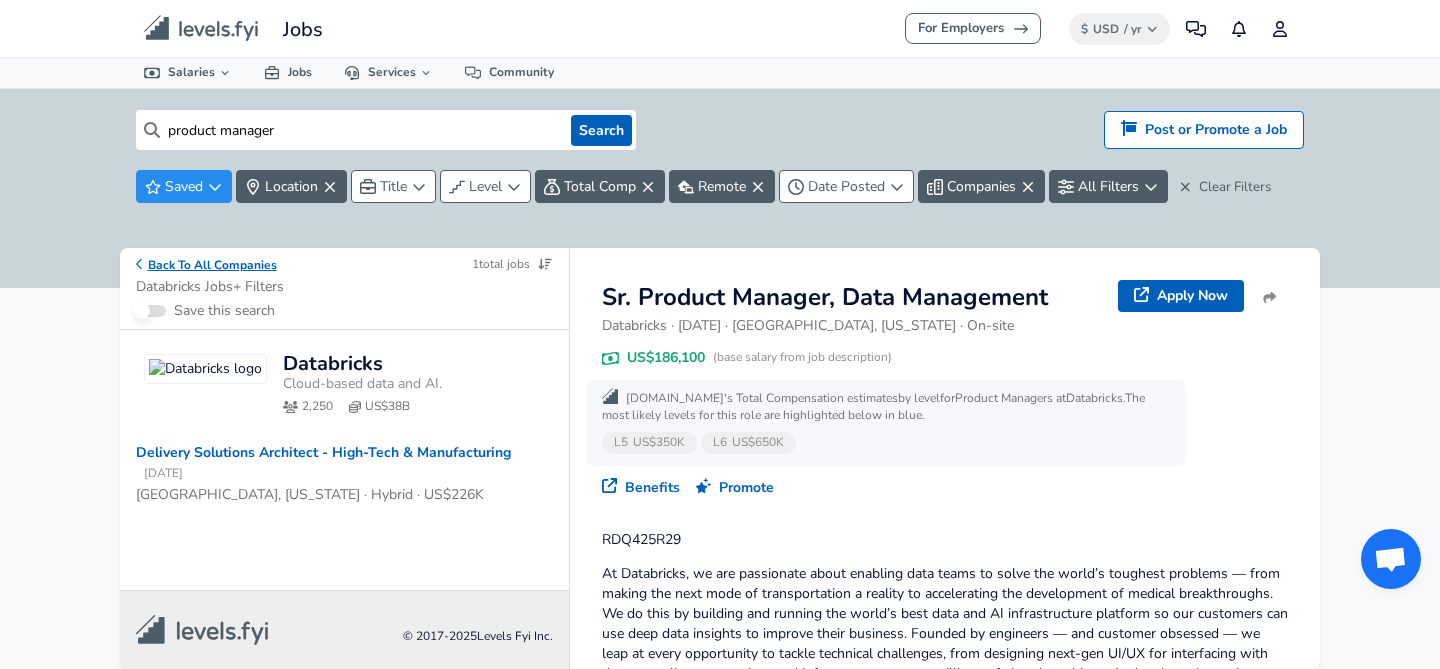 click on "Back To All Companies" at bounding box center (206, 264) 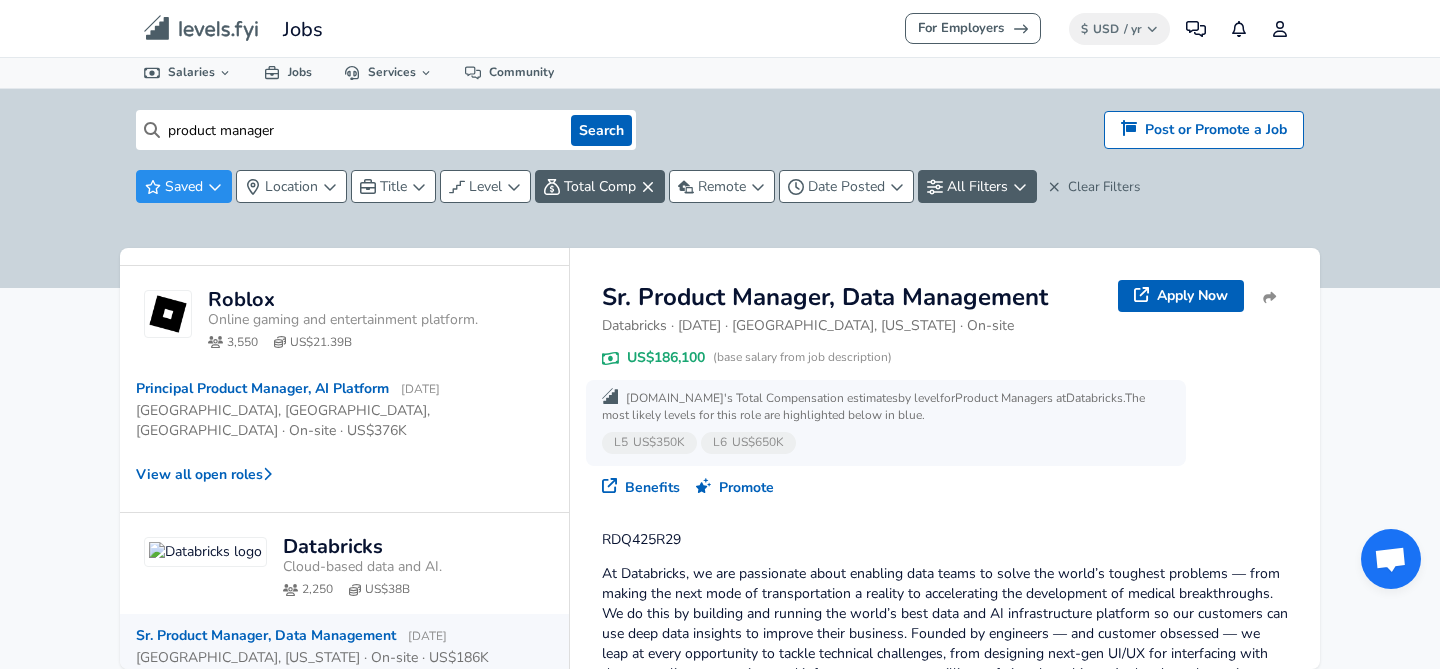 scroll, scrollTop: 937, scrollLeft: 0, axis: vertical 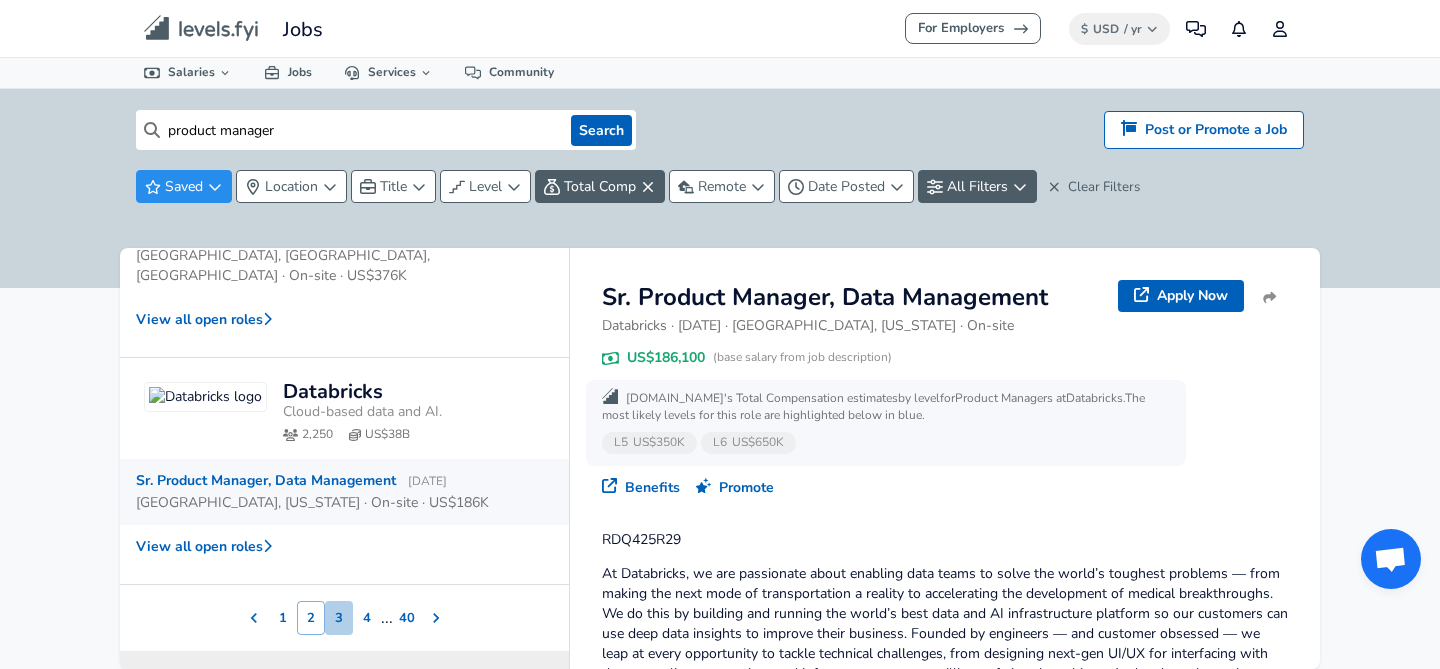 click on "3" at bounding box center [339, 618] 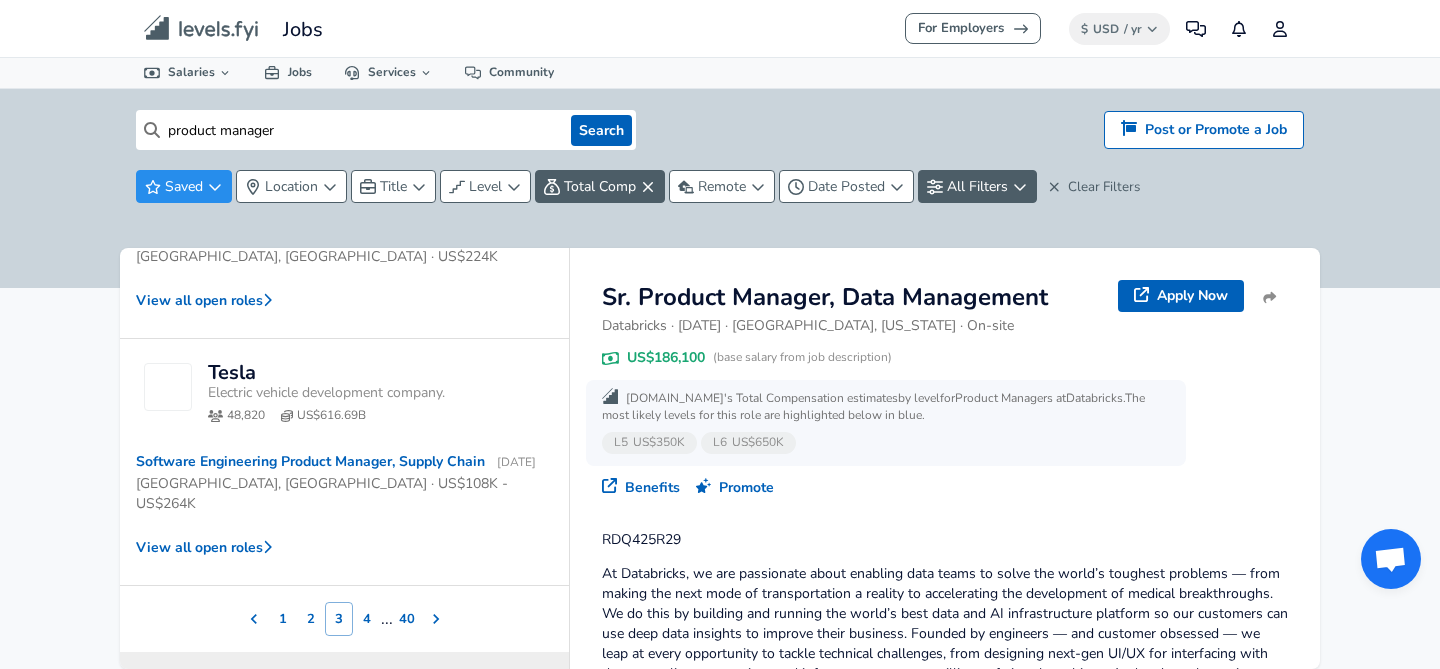 scroll, scrollTop: 1003, scrollLeft: 0, axis: vertical 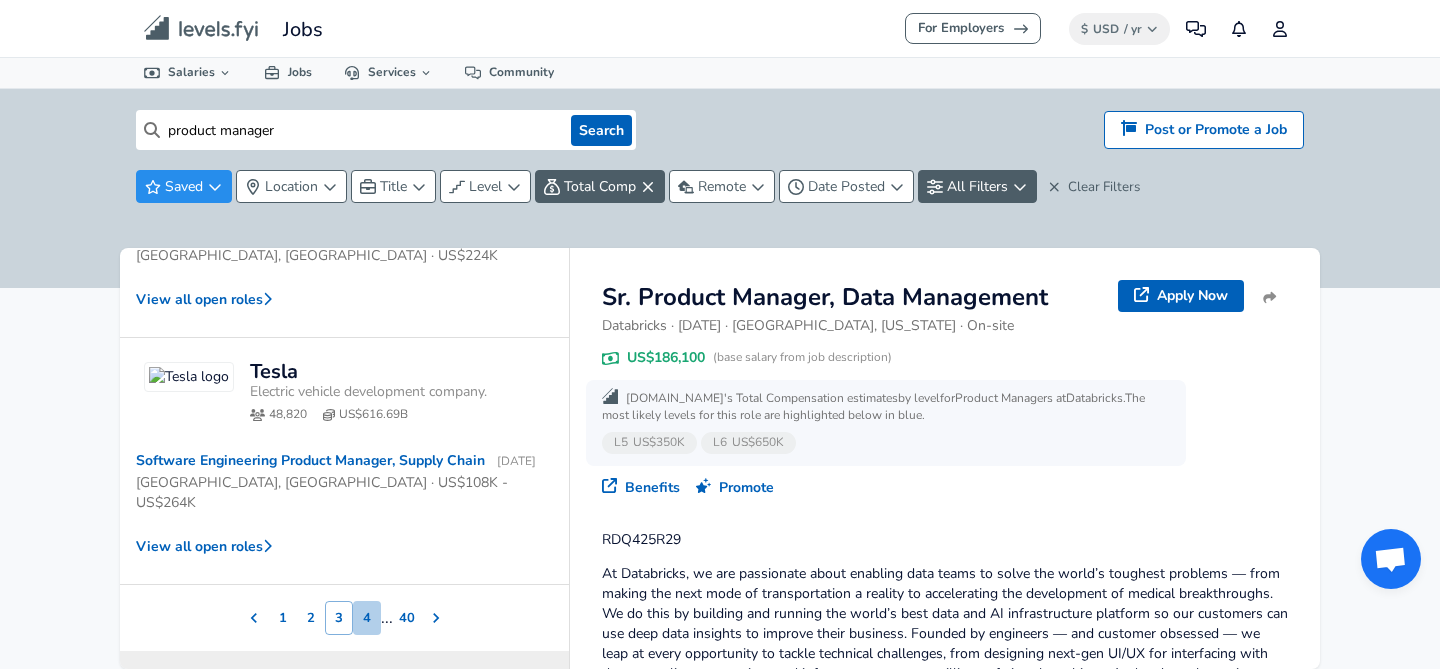 click on "4" at bounding box center (367, 618) 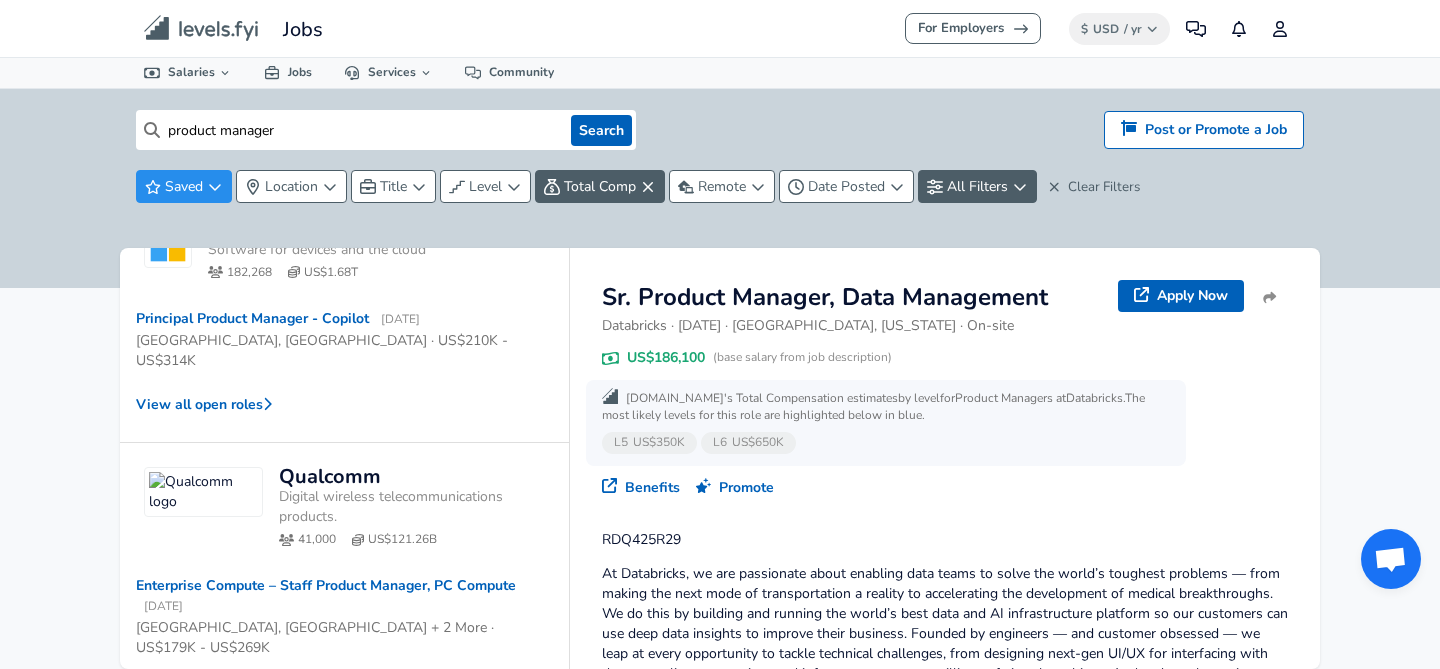 scroll, scrollTop: 1043, scrollLeft: 0, axis: vertical 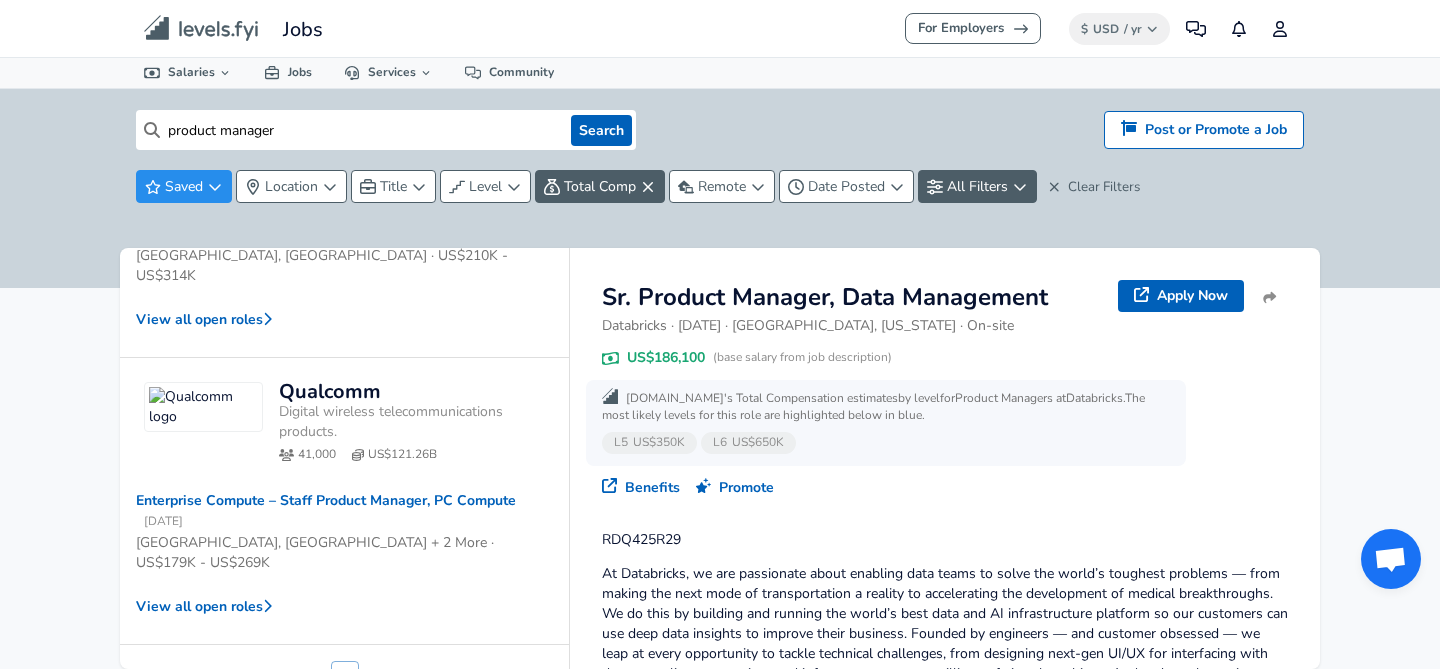 click on "product manager Search Hiring?   Post or Promote   a job Post or Promote a Job Saved Location Title Level Total Comp Remote Date Posted All Filters  Clear Filters" at bounding box center [720, 188] 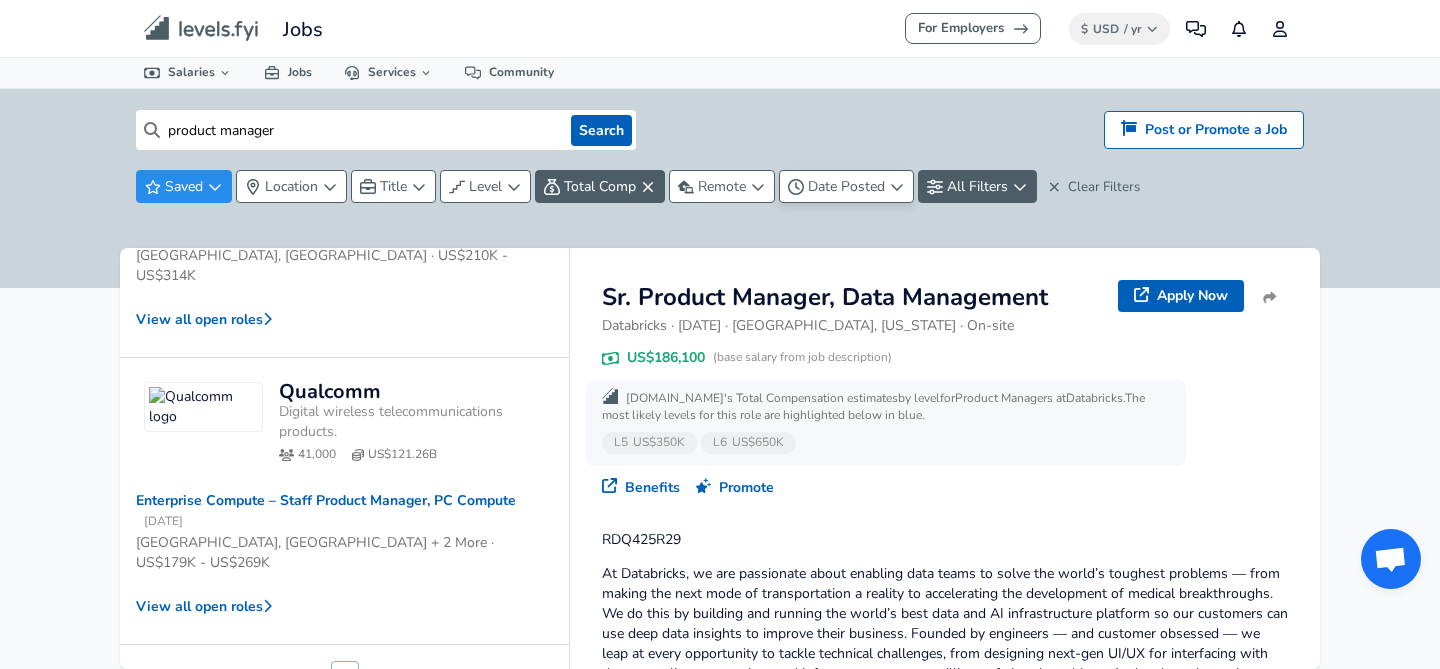 click on "Date Posted" at bounding box center (846, 186) 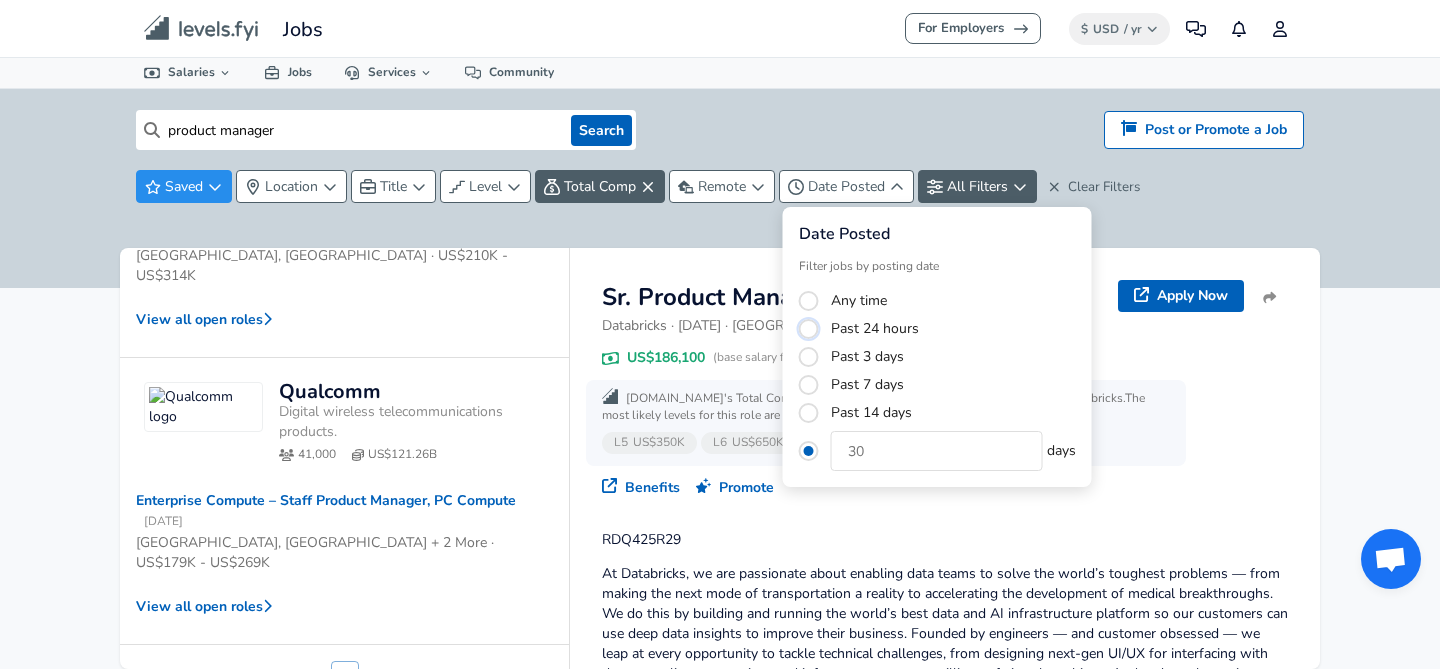 click on "Past 24 hours" at bounding box center (809, 329) 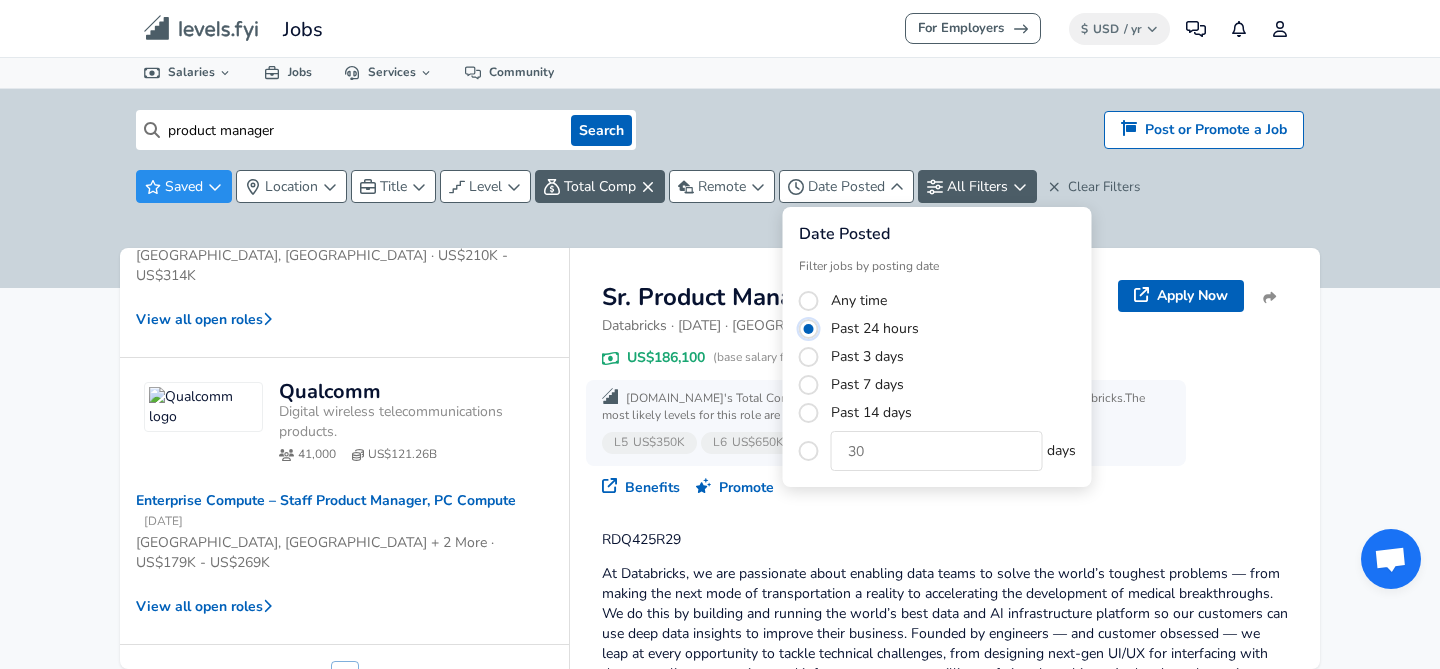 type on "1" 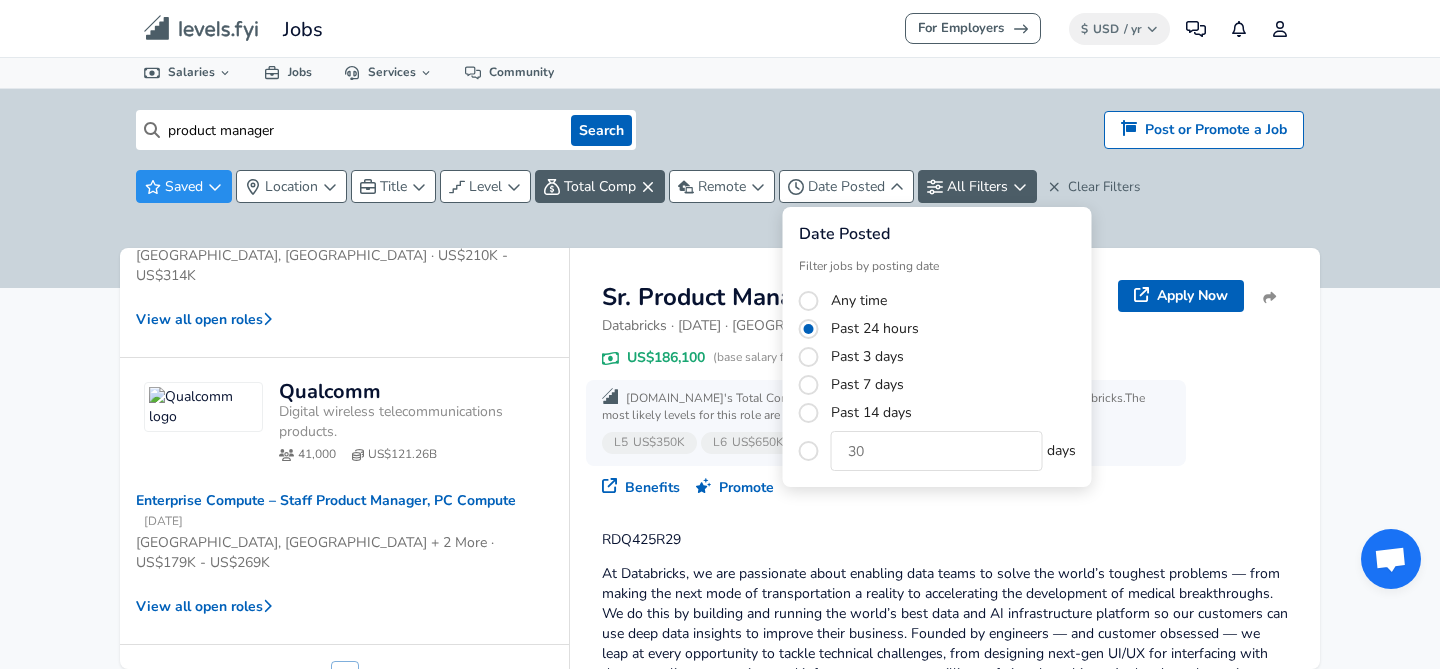 click on "Past 24 hours" at bounding box center (947, 329) 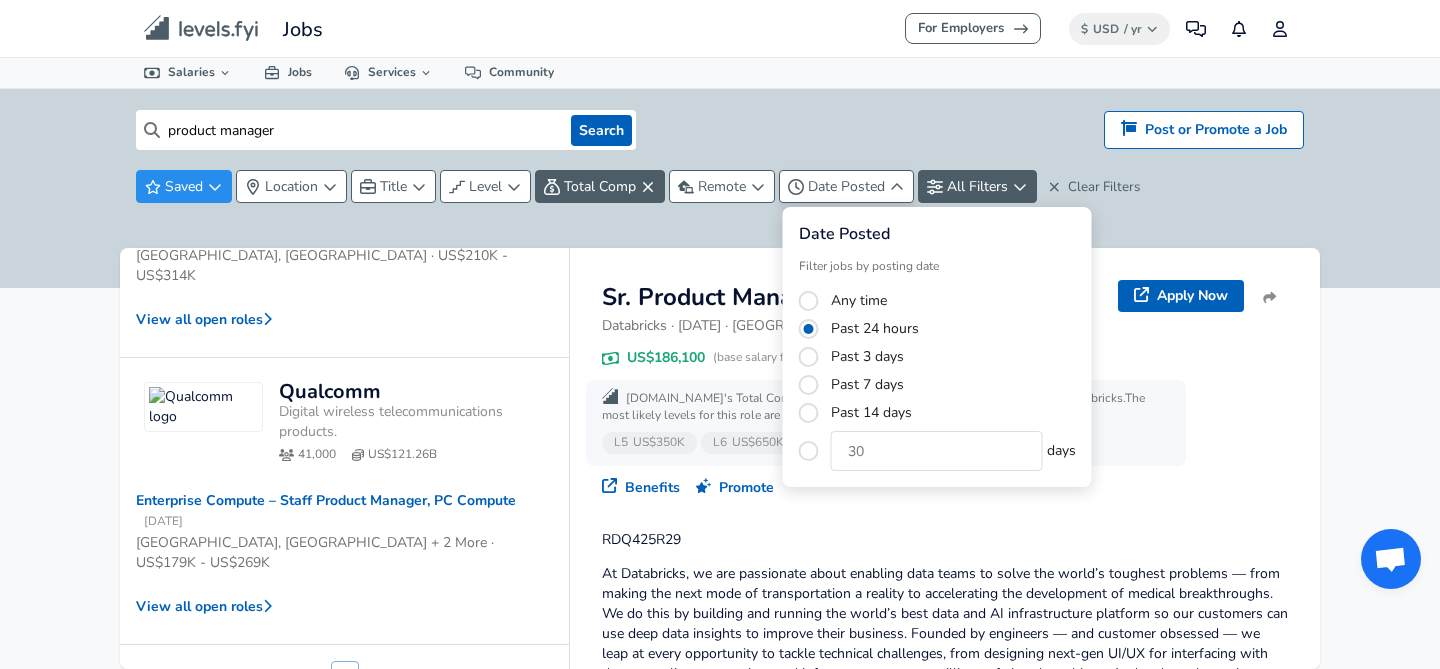 click on "For Employers $ USD / yr Change Community Notifications Profile All Data By Location By Company By Title Salary Calculator Chart Visualizations Verified Salaries Internships Negotiation Support Compare Benefits Who's Hiring 2024 Pay Report Top Paying Companies Integrate Blog Press Jobs Levels FYI Logo Salaries 📂   All Data 🌎   By Location 🏢   By Company 🖋    By Title 🏭️    By Industry 📍   Salary Heatmap 📈   Chart Visualizations 🔥   Real-time Percentiles 🎓   Internships ❣️   Compare Benefits 🎬   2024 Pay Report 🏆   Top Paying Companies 💸   Calculate Meeting Cost #️⃣   Salary Calculator Contribute Add Salary Add Company Benefits Add Level Mapping Jobs Services Candidate Services 💵  Negotiation Coaching 📄  Resume Review 🎁  Gift a Resume Review For Employers Interactive Offers Real-time Percentiles  🔥 Compensation Benchmarking For Academic Research Compensation Dataset Community product manager Search Hiring?   Post or Promote   a job Saved Location 200" at bounding box center (720, 334) 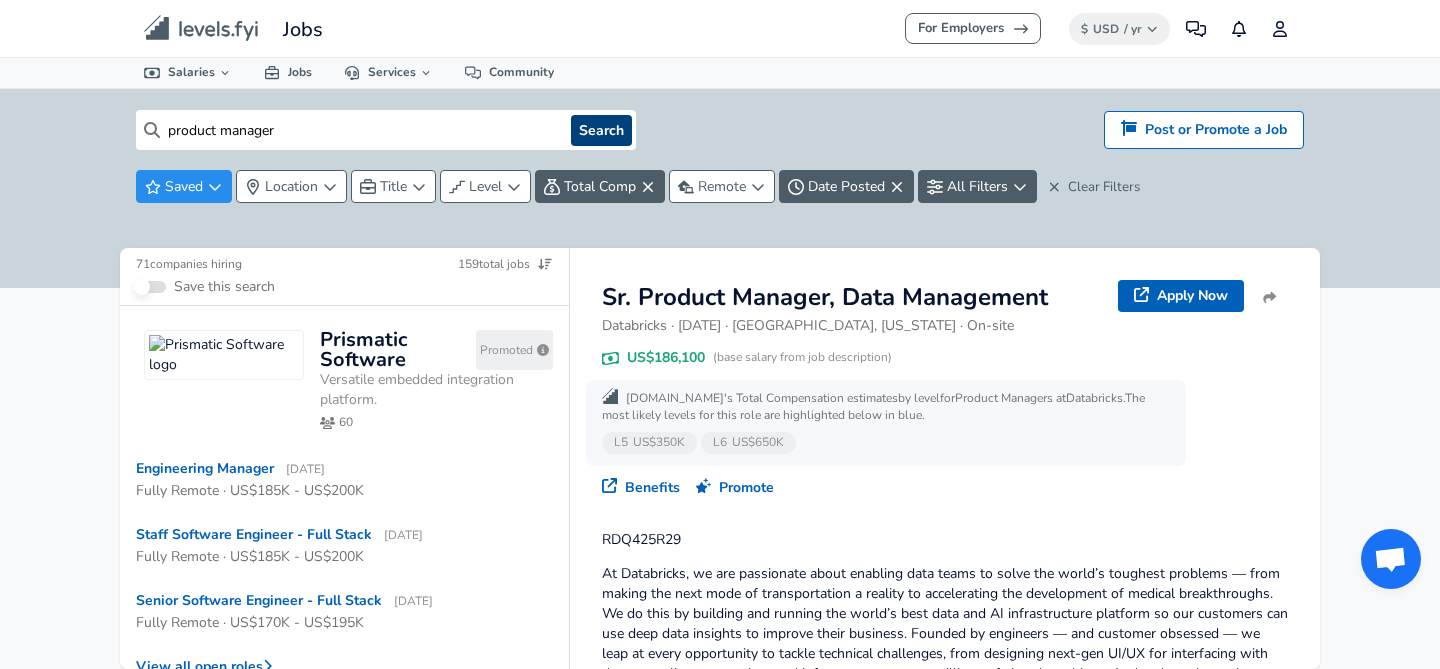 click on "Search" at bounding box center (601, 130) 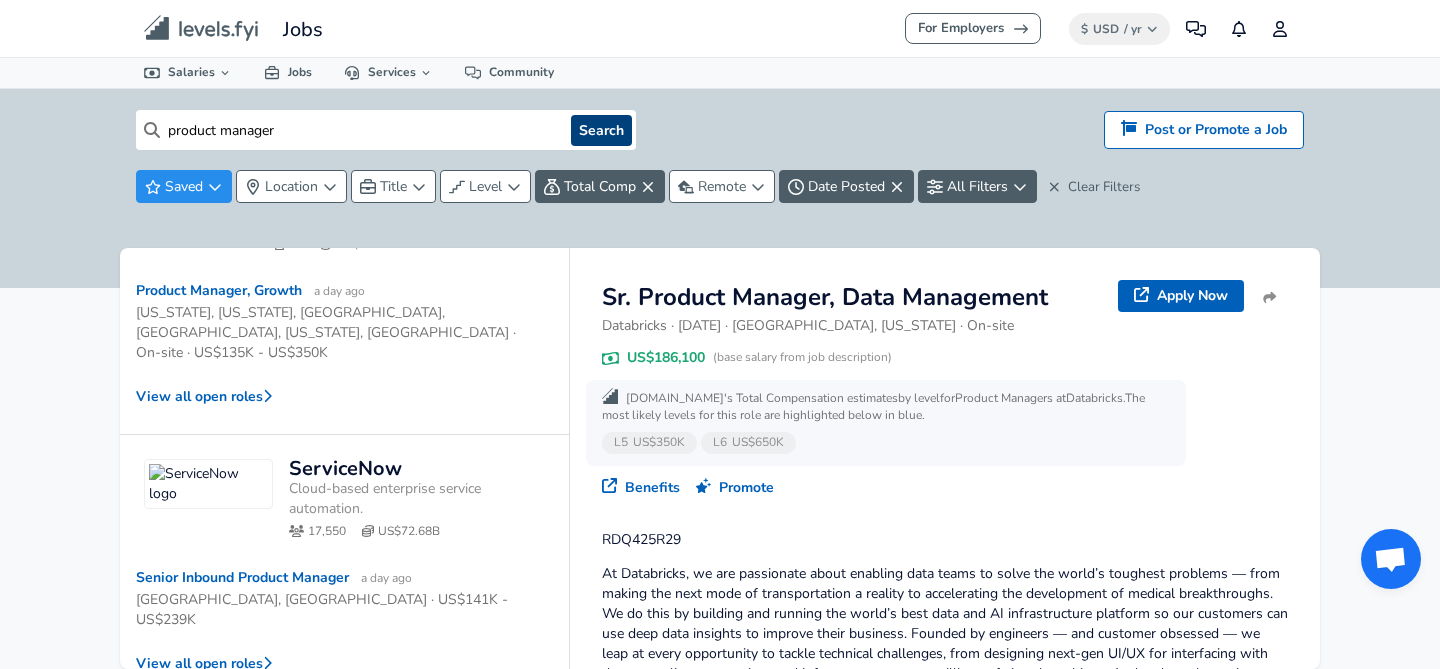 scroll, scrollTop: 3580, scrollLeft: 0, axis: vertical 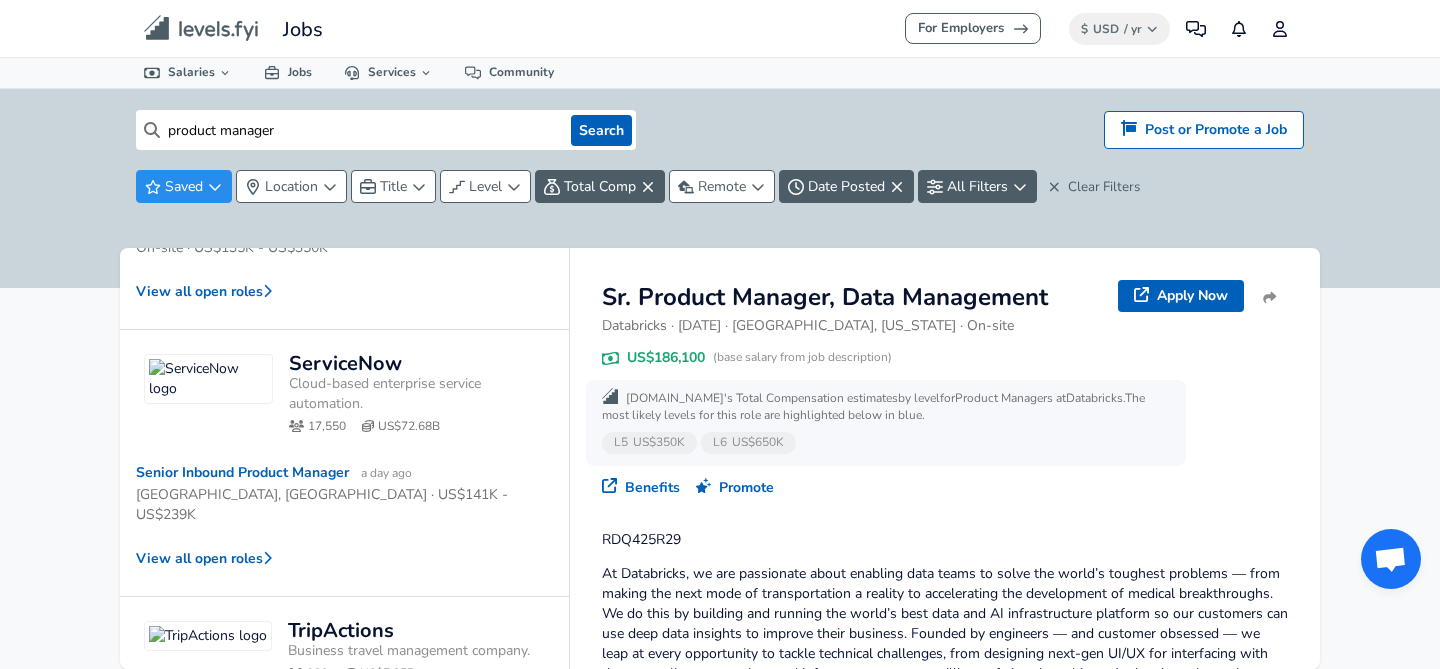 click on "2" at bounding box center (296, 857) 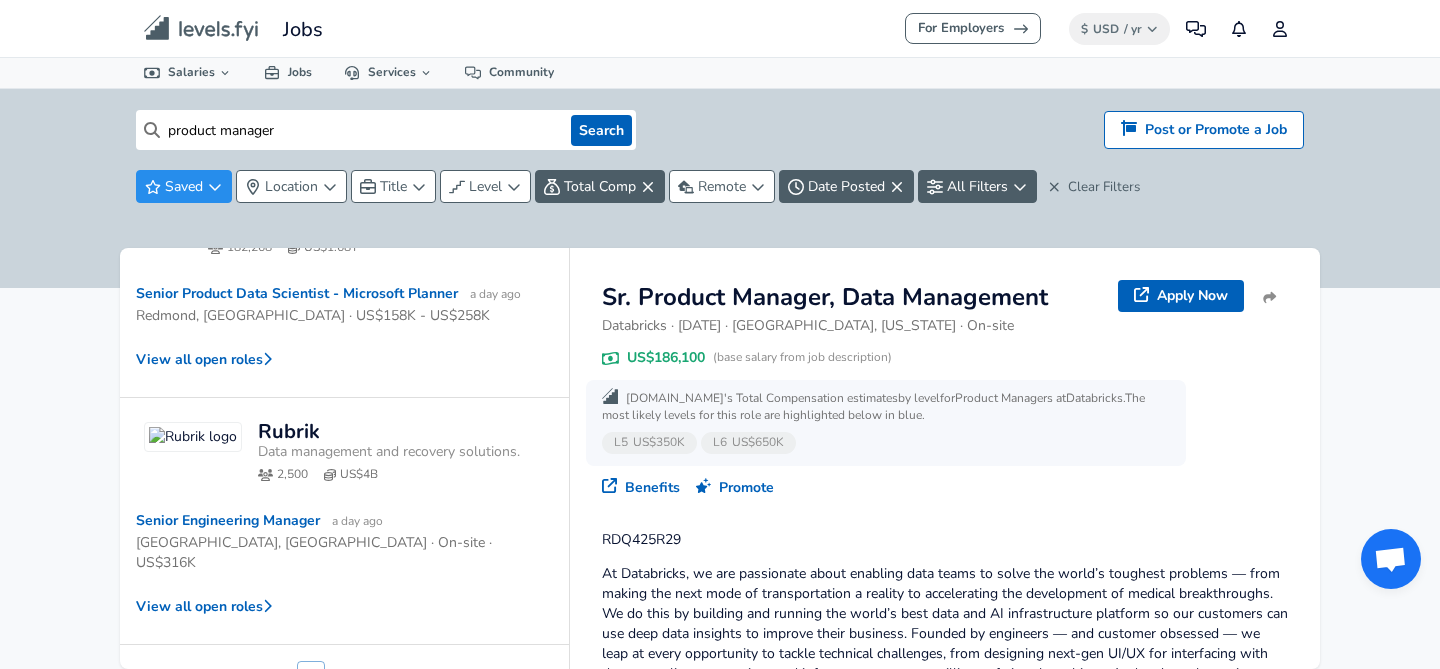 scroll, scrollTop: 1043, scrollLeft: 0, axis: vertical 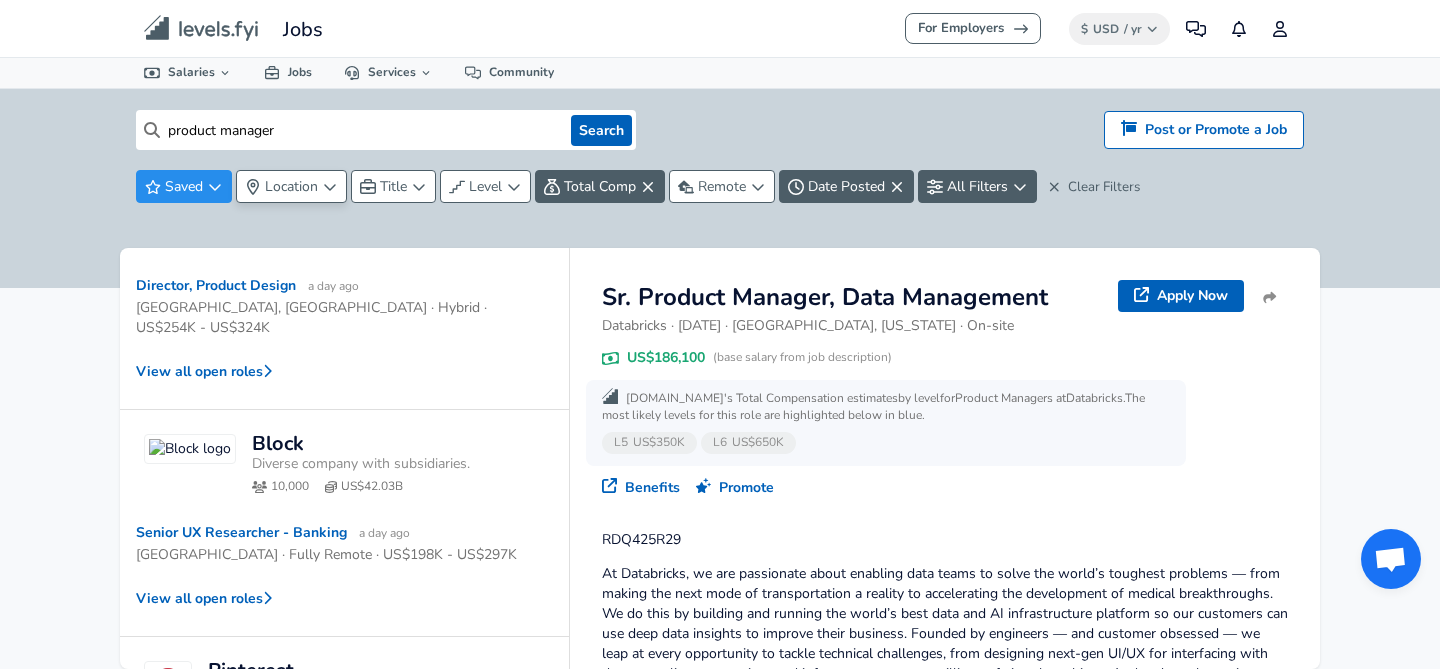click on "Location" at bounding box center [291, 186] 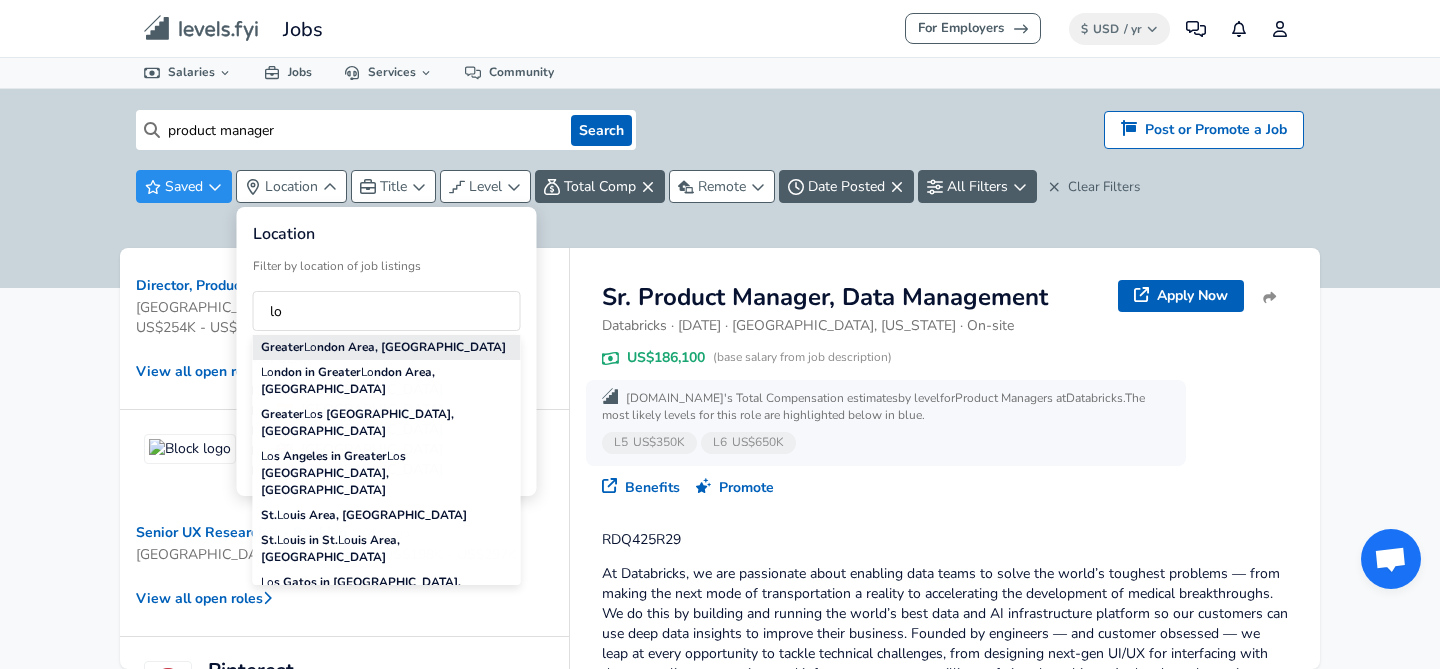type on "lo" 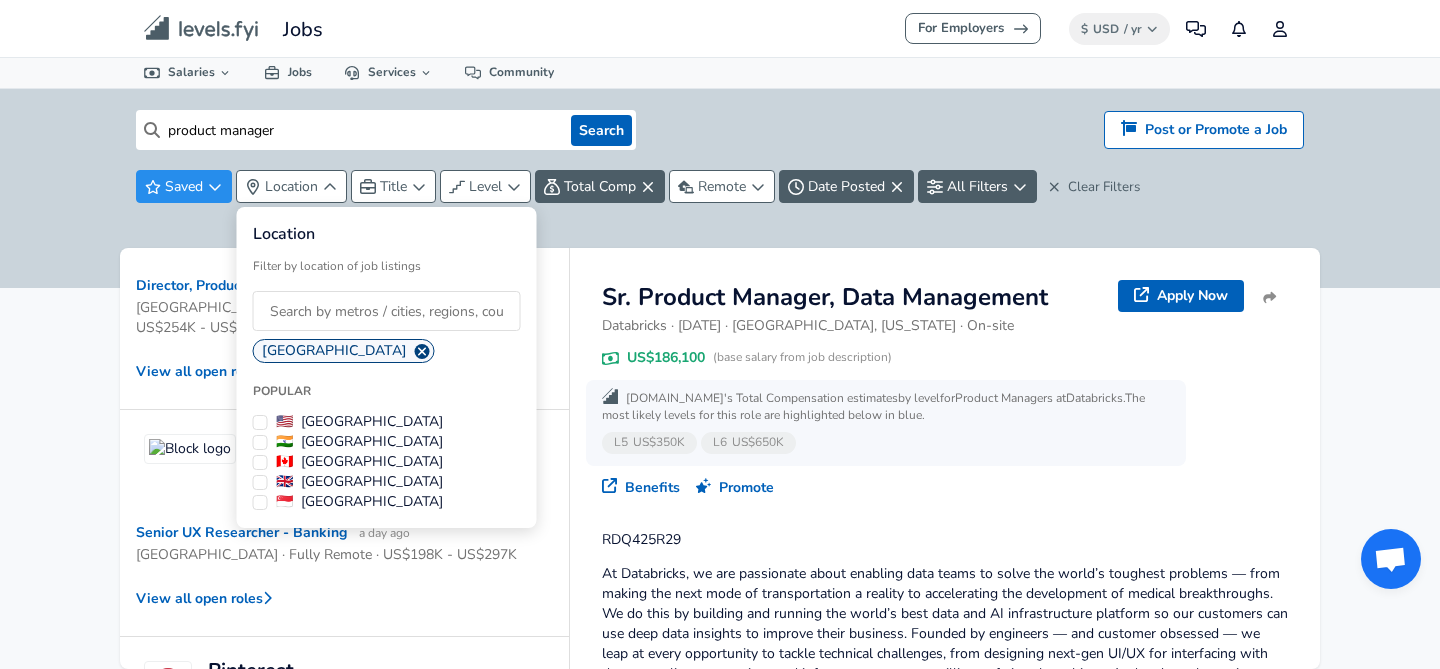 click 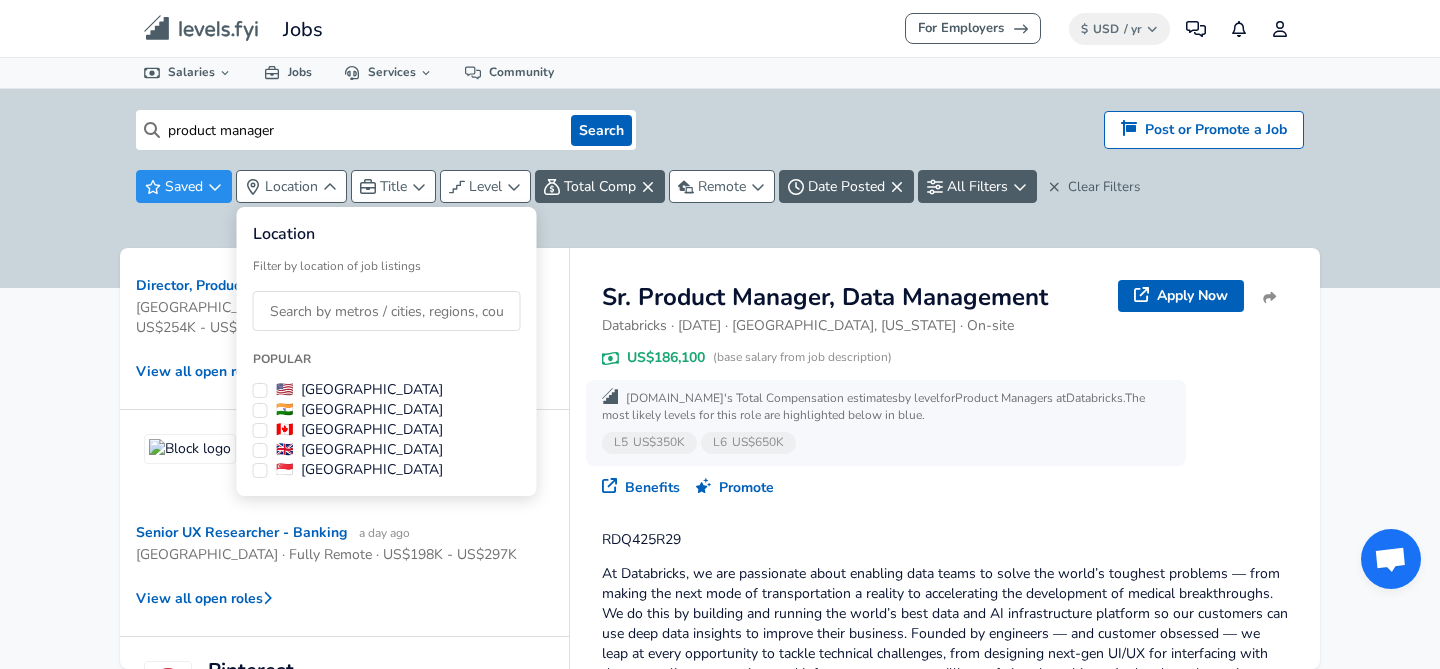 click at bounding box center (387, 311) 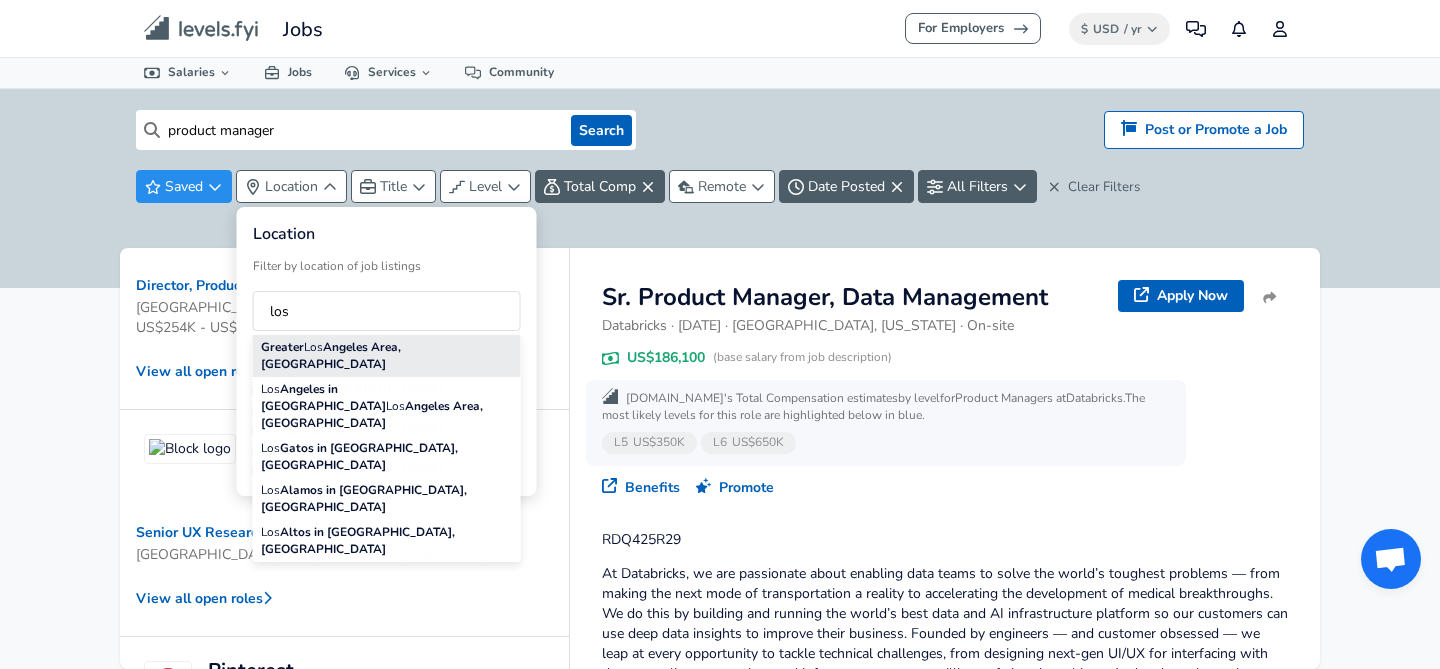 type on "los" 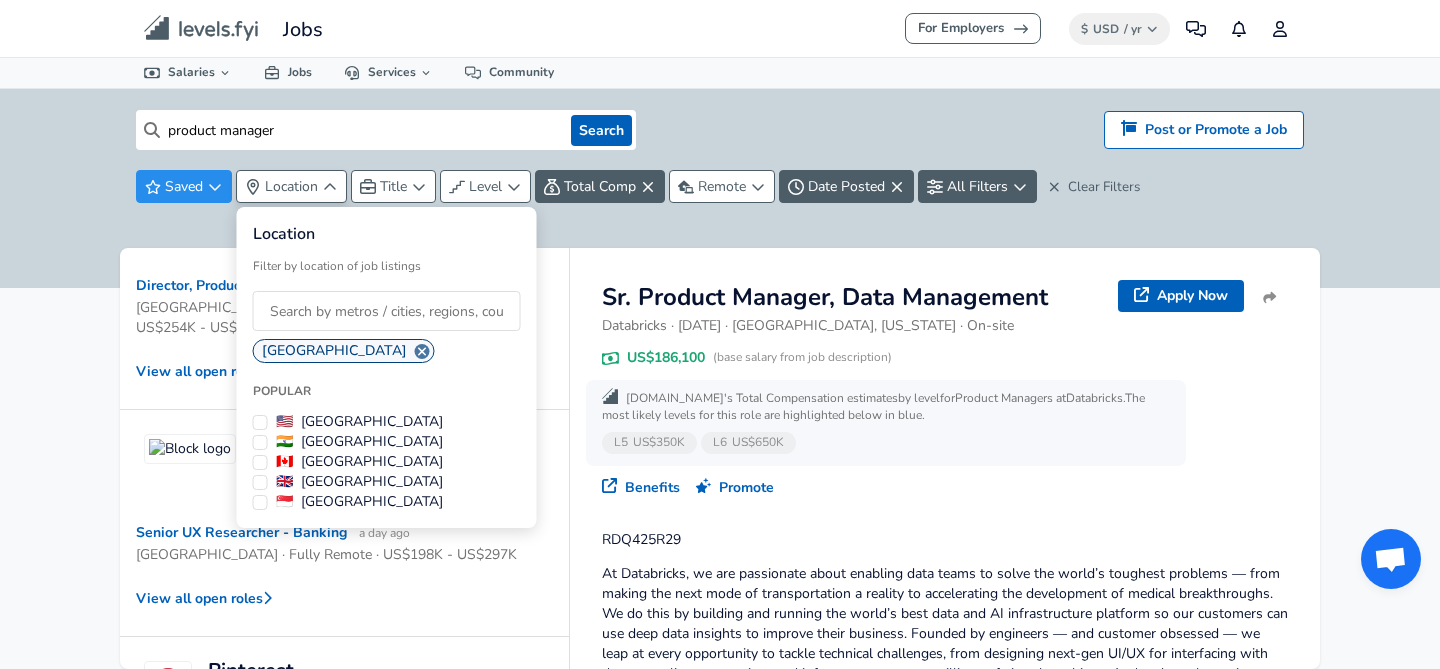 click on "For Employers $ USD / yr Change Community Notifications Profile All Data By Location By Company By Title Salary Calculator Chart Visualizations Verified Salaries Internships Negotiation Support Compare Benefits Who's Hiring 2024 Pay Report Top Paying Companies Integrate Blog Press Jobs Levels FYI Logo Salaries 📂   All Data 🌎   By Location 🏢   By Company 🖋    By Title 🏭️    By Industry 📍   Salary Heatmap 📈   Chart Visualizations 🔥   Real-time Percentiles 🎓   Internships ❣️   Compare Benefits 🎬   2024 Pay Report 🏆   Top Paying Companies 💸   Calculate Meeting Cost #️⃣   Salary Calculator Contribute Add Salary Add Company Benefits Add Level Mapping Jobs Services Candidate Services 💵  Negotiation Coaching 📄  Resume Review 🎁  Gift a Resume Review For Employers Interactive Offers Real-time Percentiles  🔥 Compensation Benchmarking For Academic Research Compensation Dataset Community product manager Search Hiring?   Post or Promote   a job Saved Location 71" at bounding box center [720, 334] 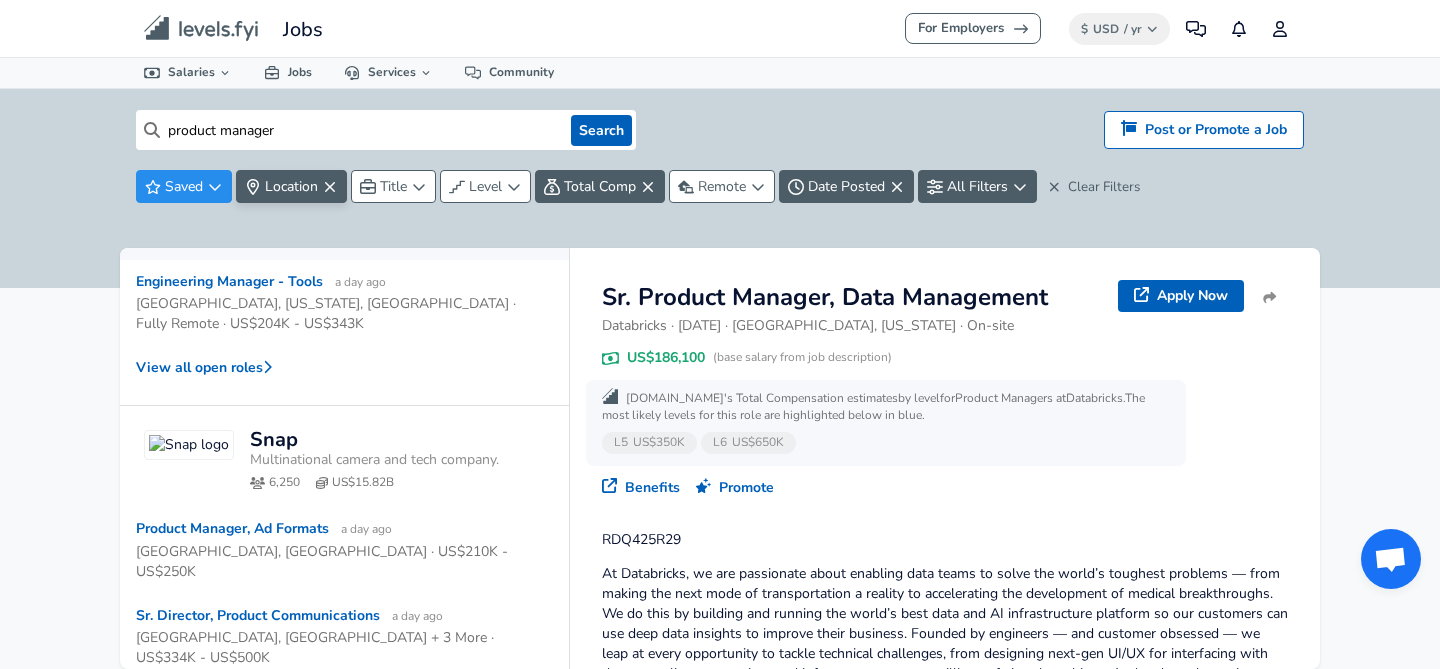 scroll, scrollTop: 1897, scrollLeft: 0, axis: vertical 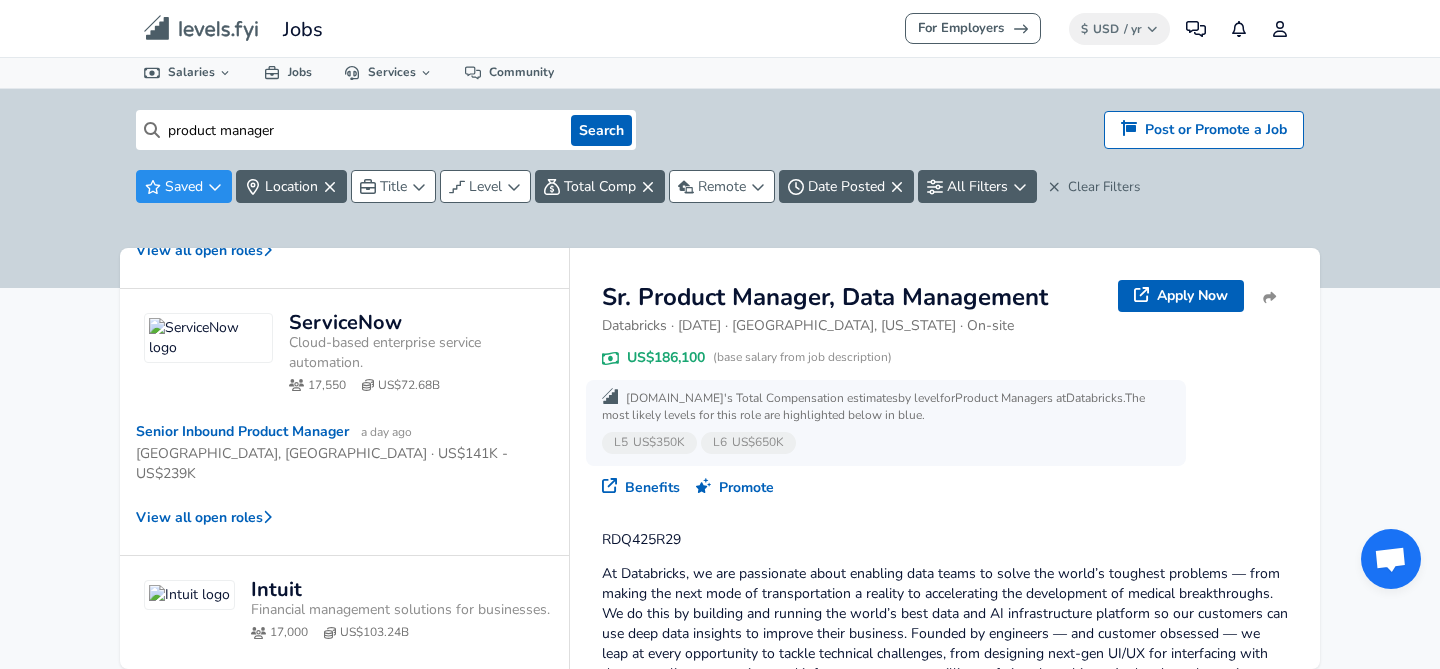 click on "2" at bounding box center [296, 836] 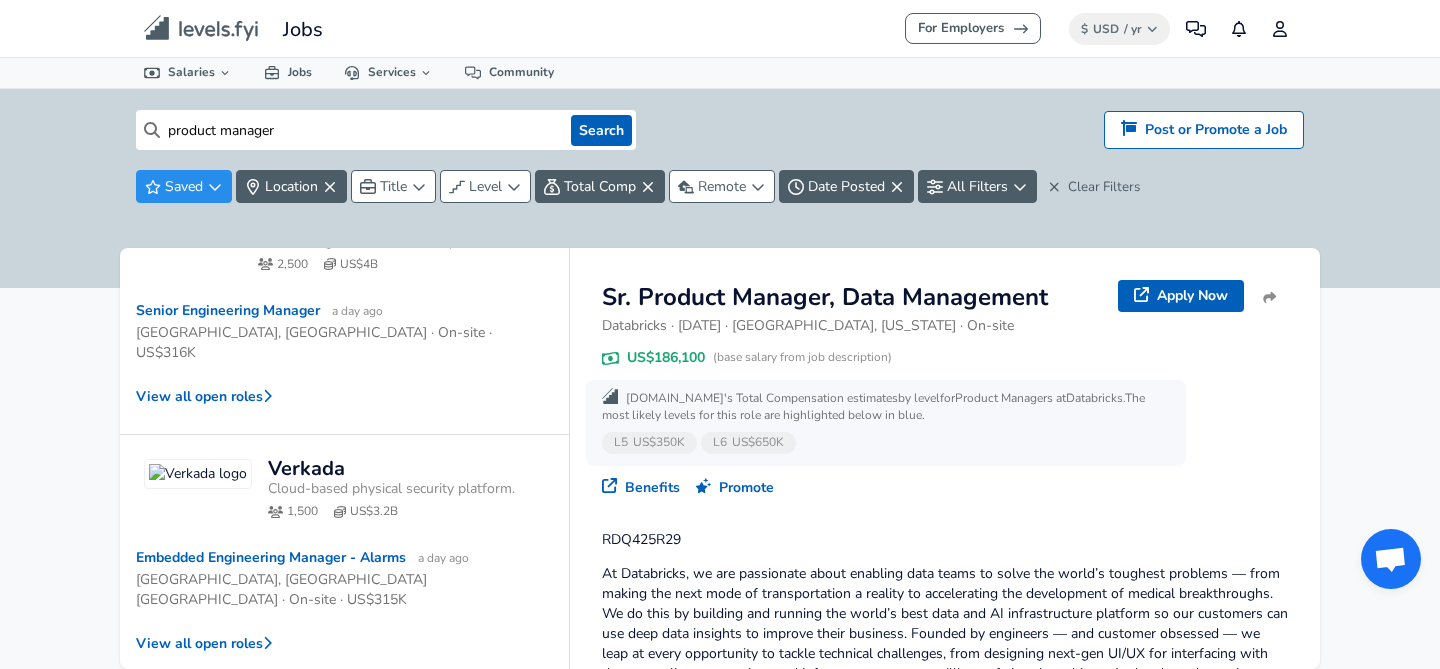 scroll, scrollTop: 836, scrollLeft: 0, axis: vertical 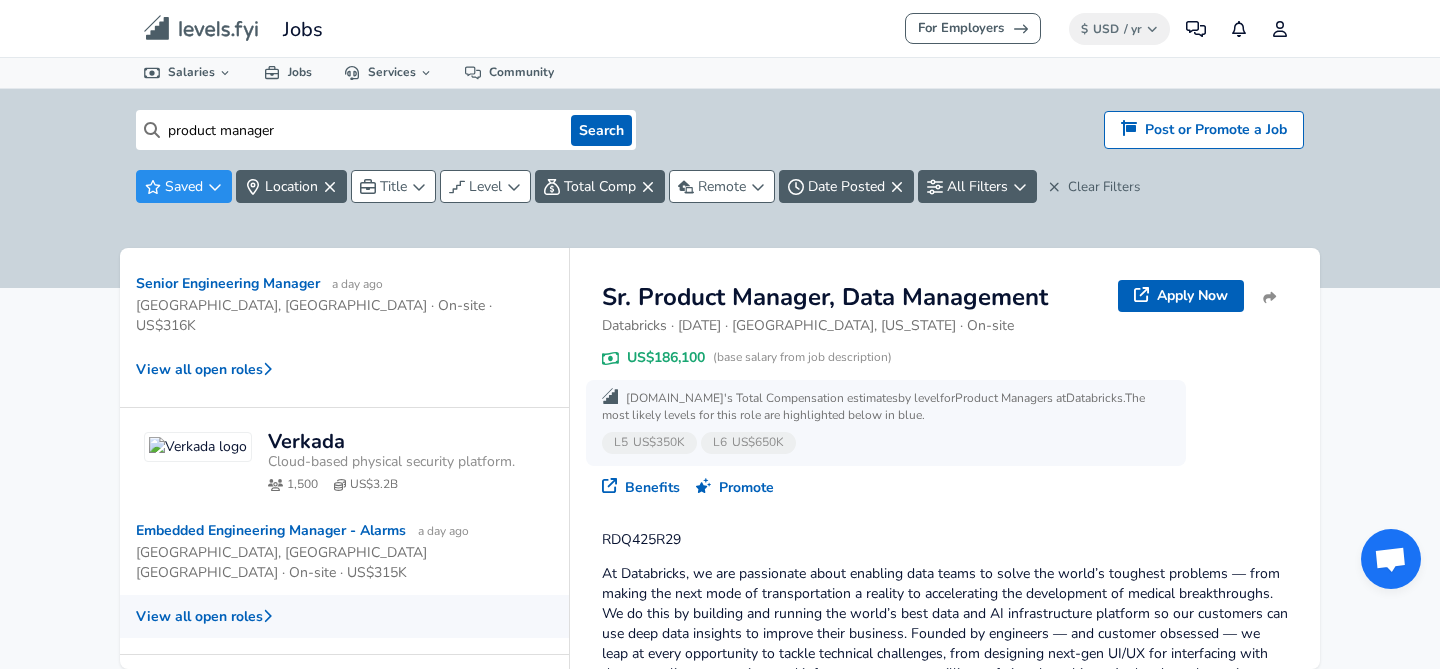 click on "View all open roles" at bounding box center [344, 616] 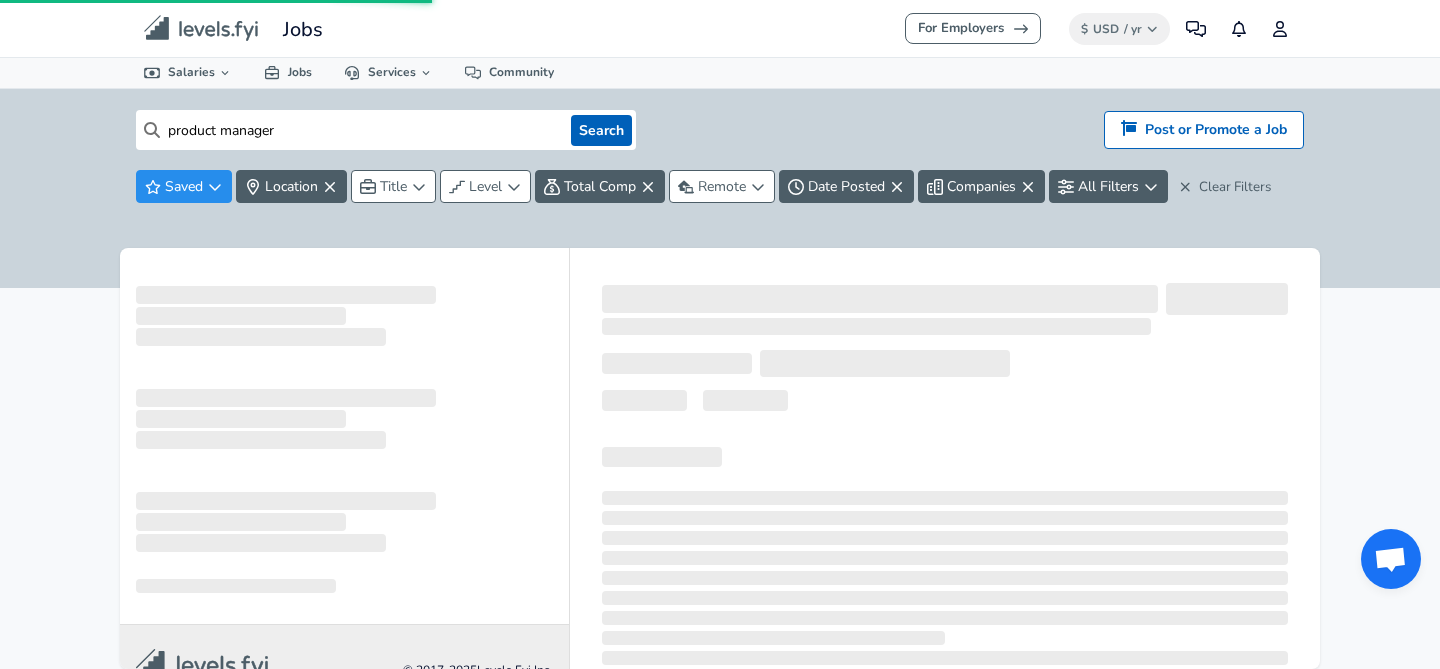 scroll, scrollTop: 0, scrollLeft: 0, axis: both 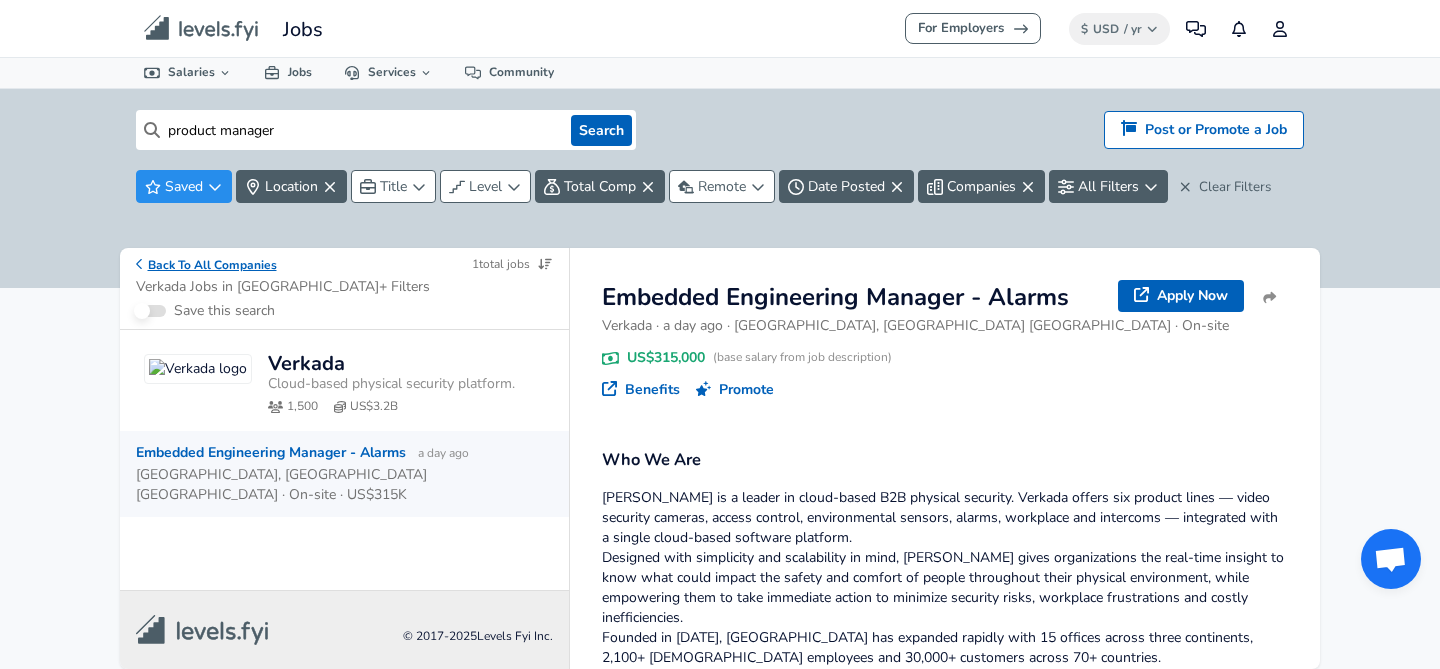 click on "Back To All Companies" at bounding box center [206, 264] 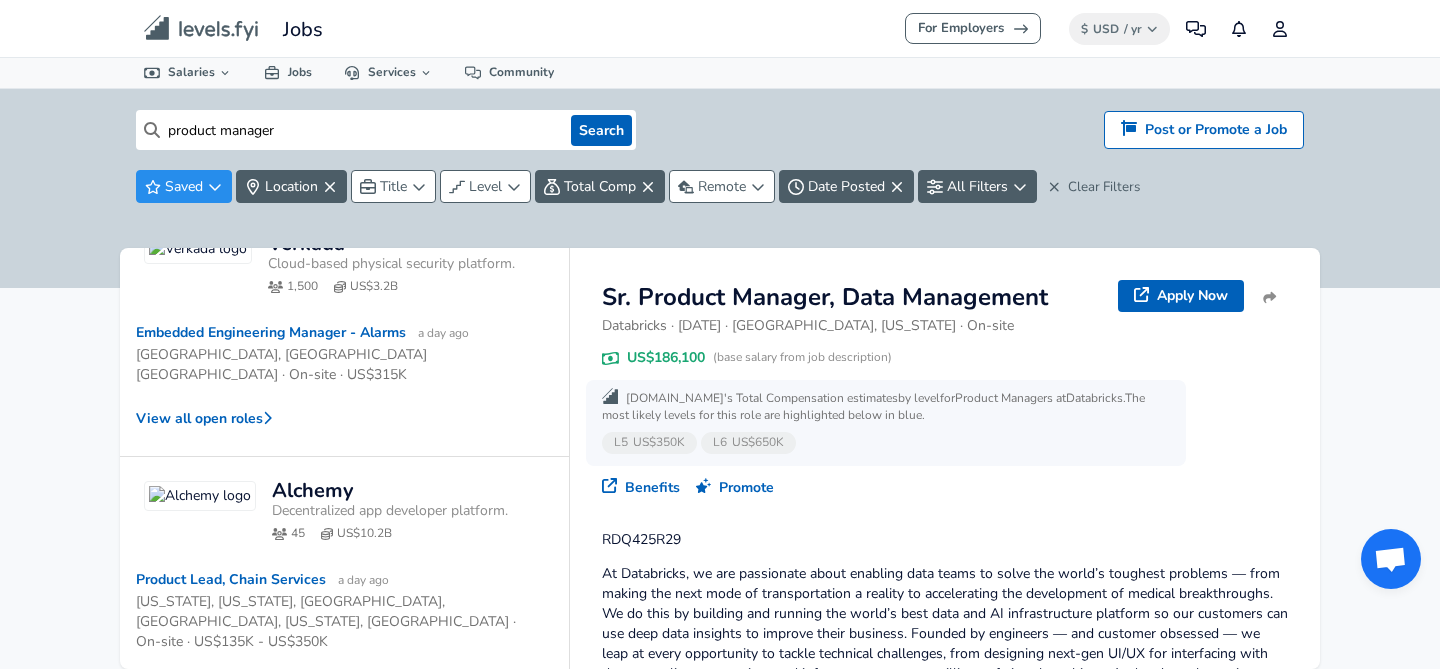 scroll, scrollTop: 1113, scrollLeft: 0, axis: vertical 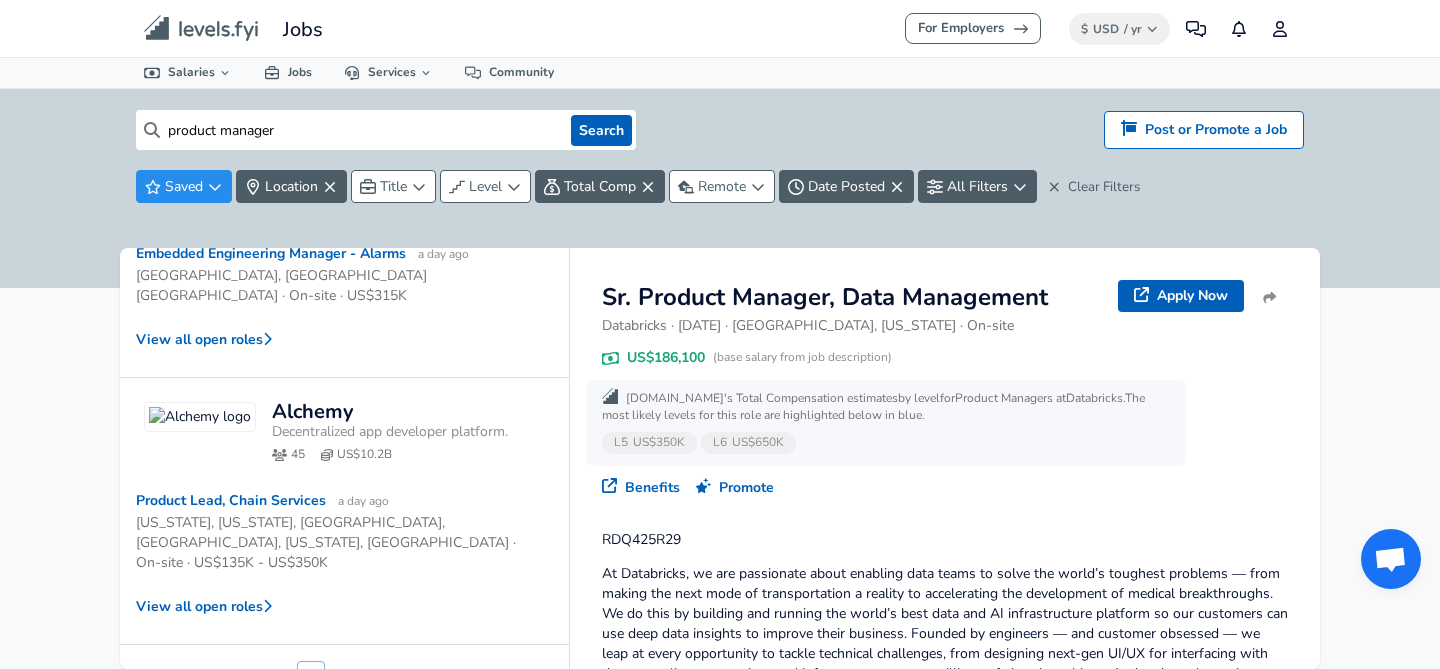 click on "3" at bounding box center (339, 678) 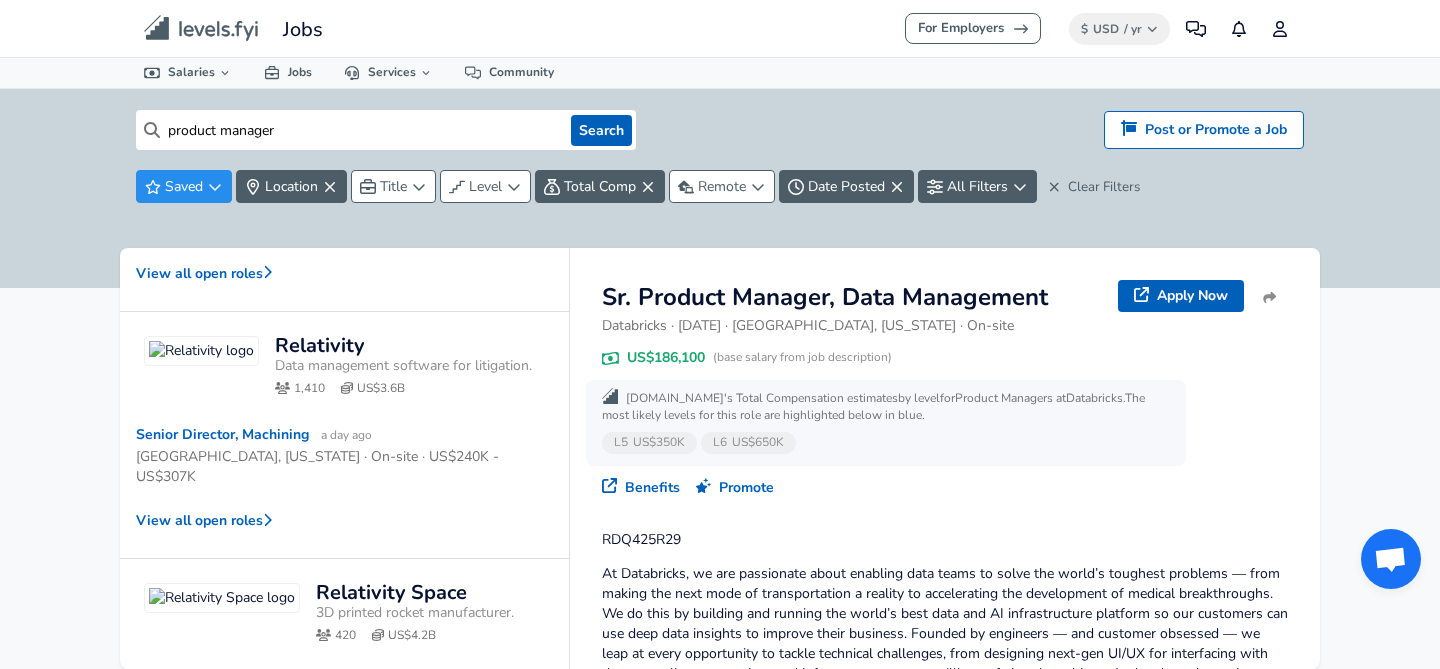 scroll, scrollTop: 436, scrollLeft: 0, axis: vertical 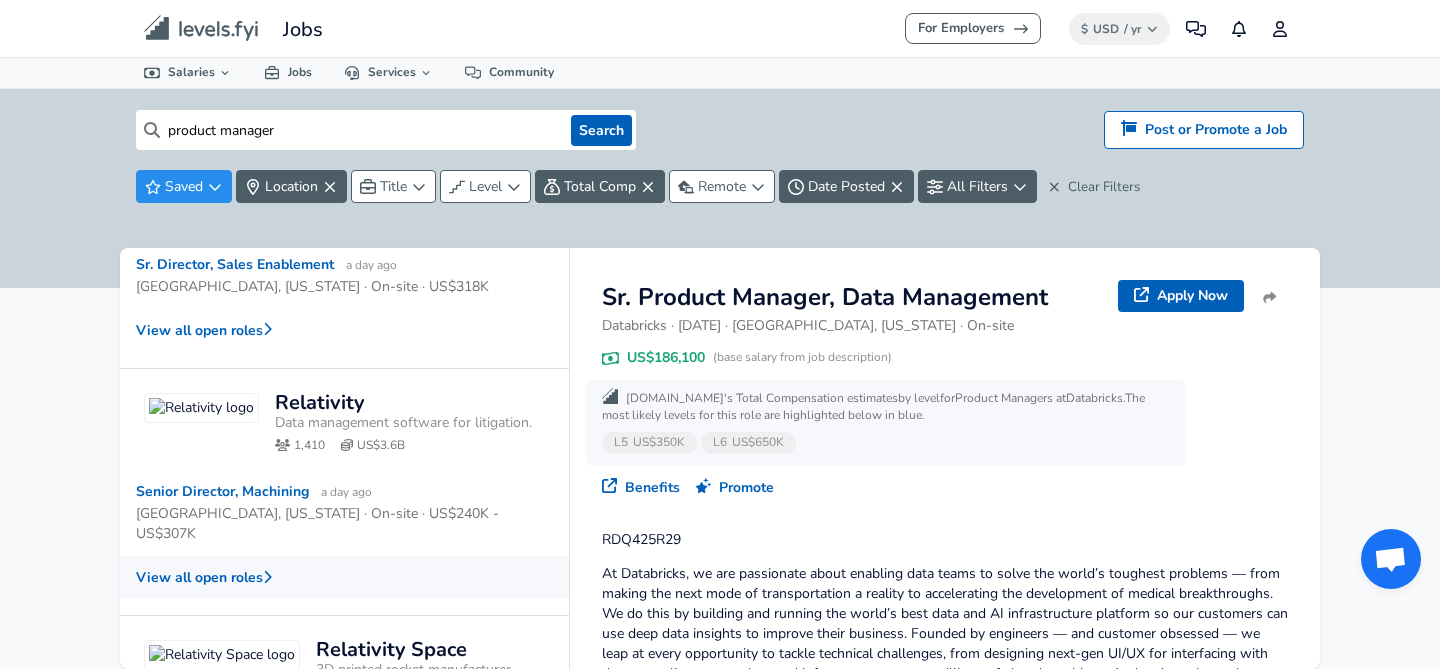 click on "View all open roles" at bounding box center [344, 577] 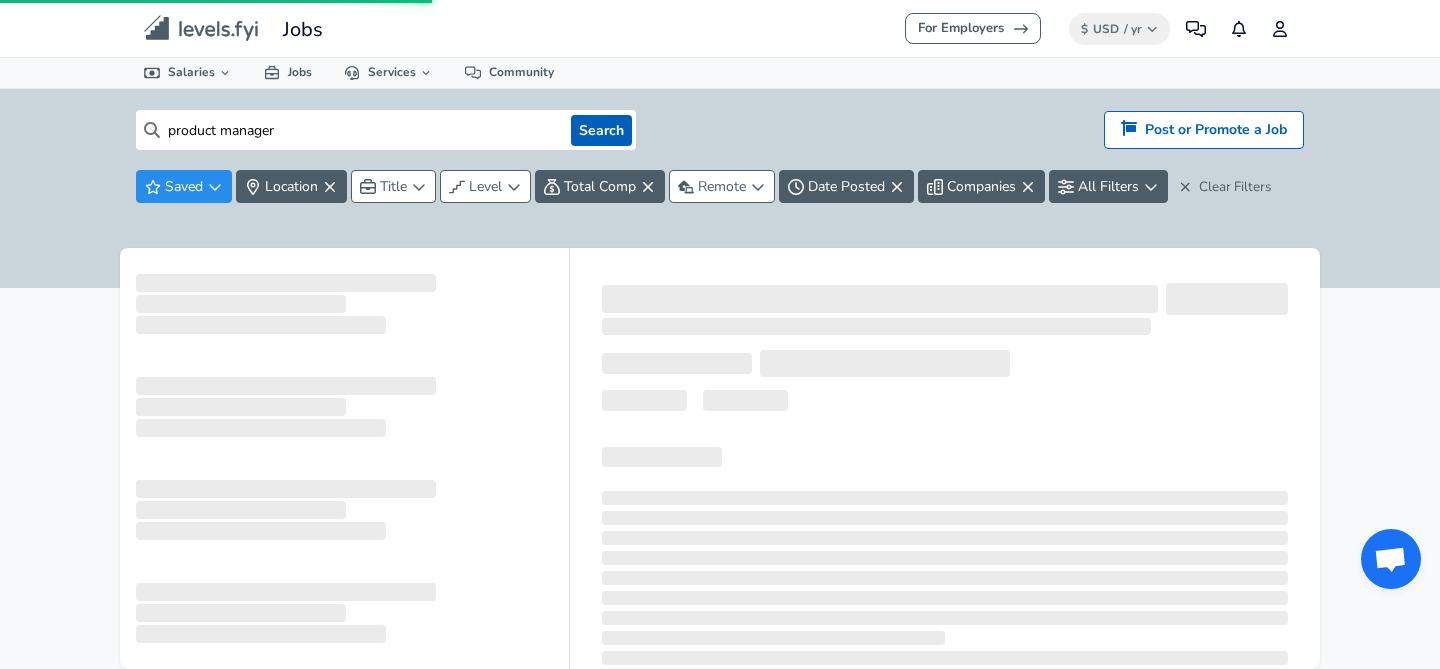 scroll, scrollTop: 0, scrollLeft: 0, axis: both 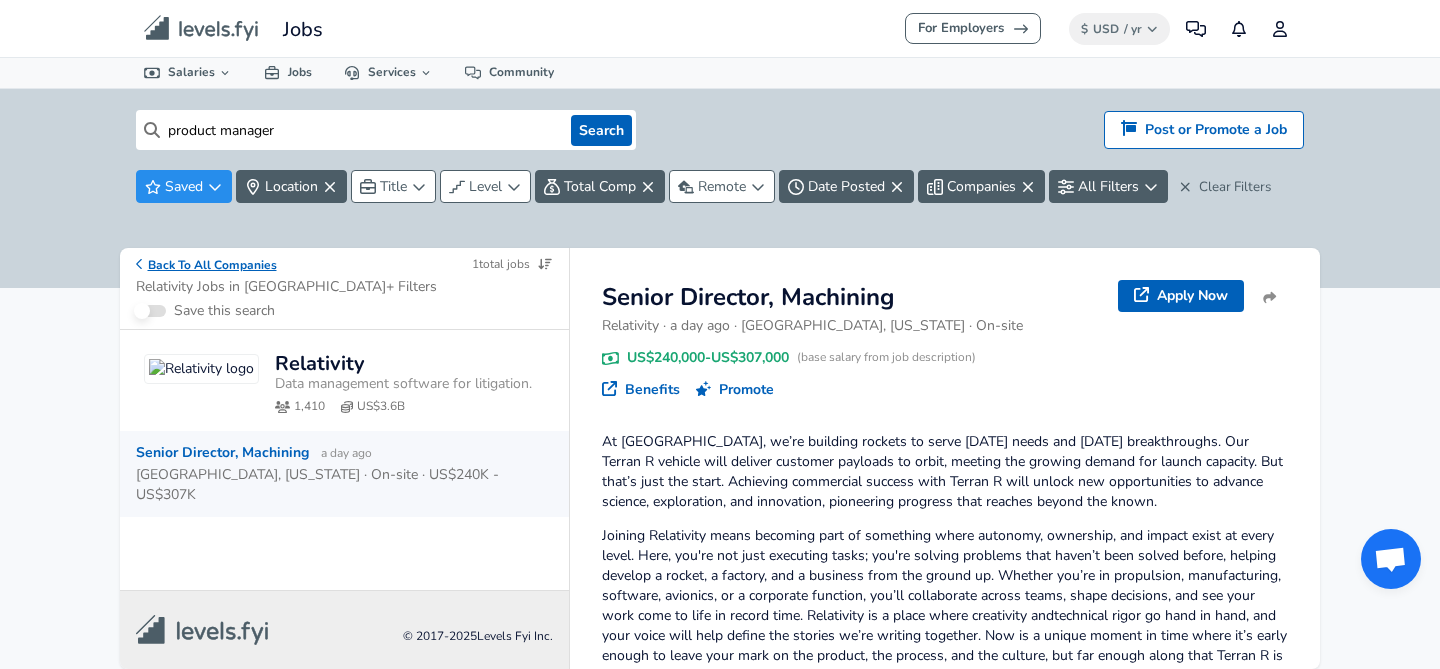 click on "Back To All Companies" at bounding box center [206, 264] 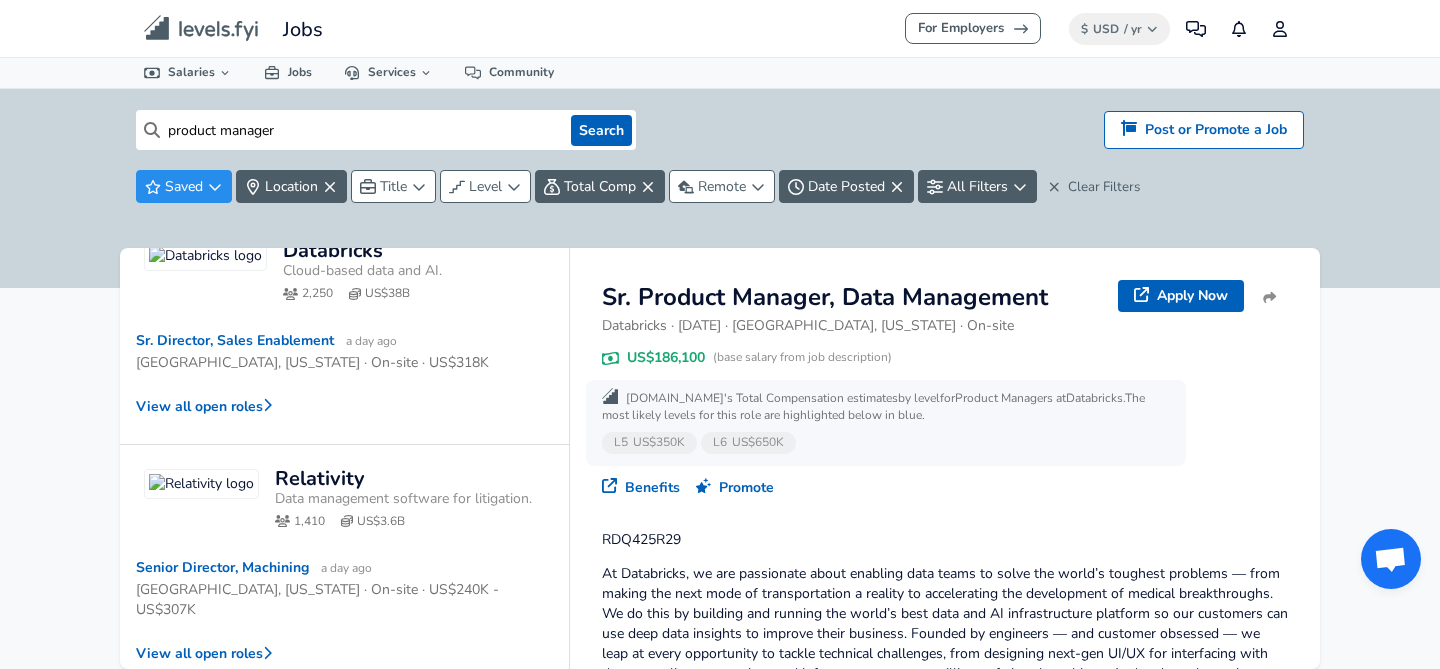 scroll, scrollTop: 961, scrollLeft: 0, axis: vertical 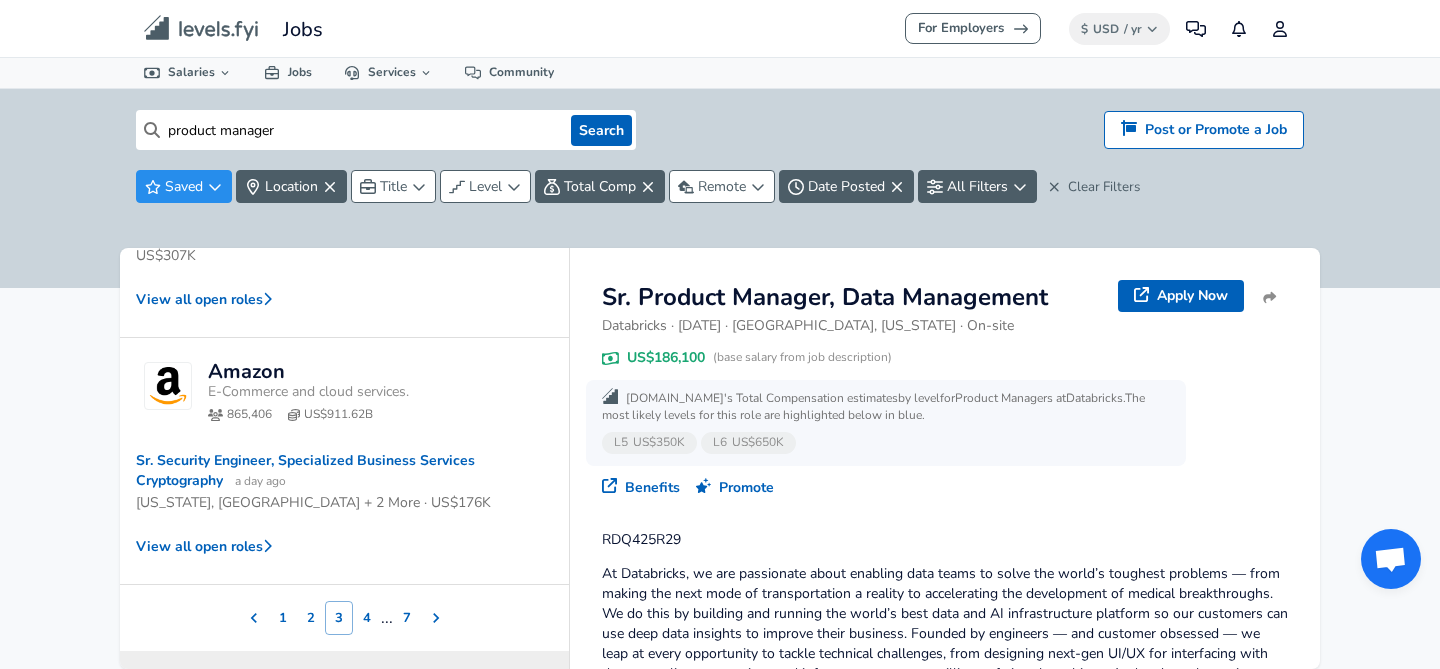 click on "4" at bounding box center [367, 618] 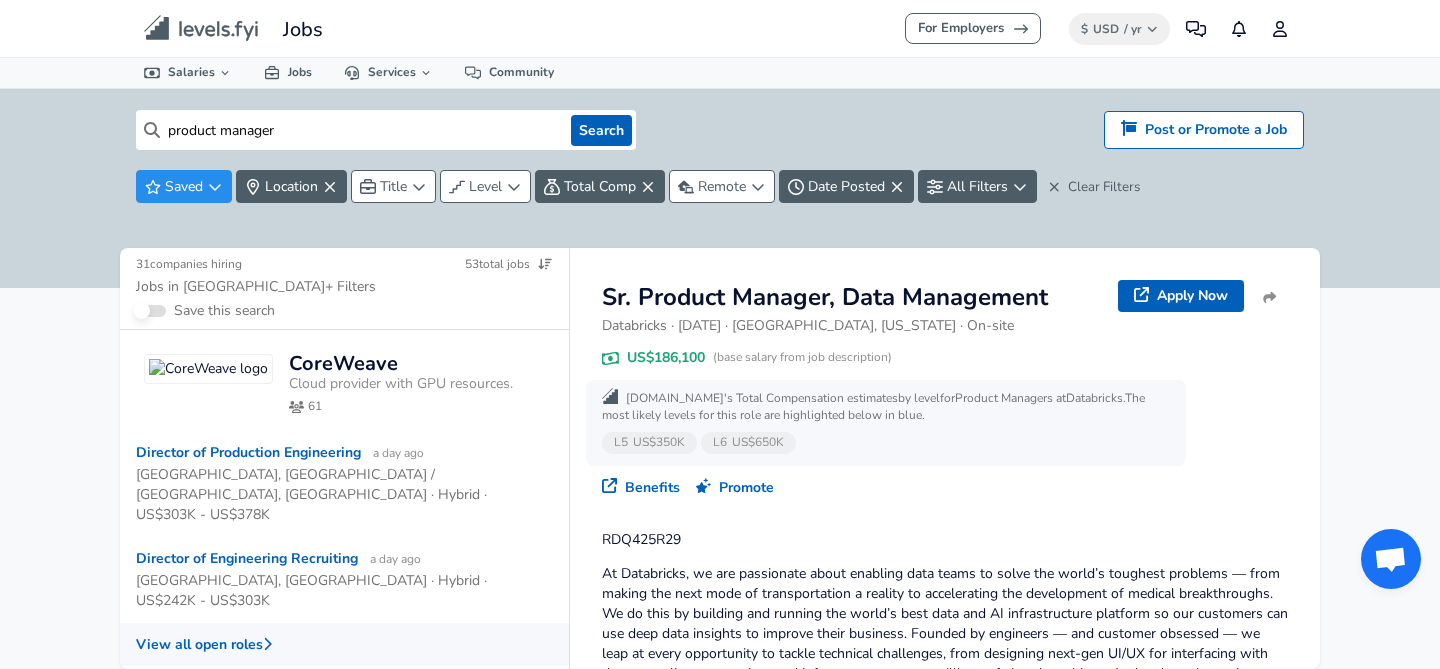 click on "View all open roles" at bounding box center [344, 644] 